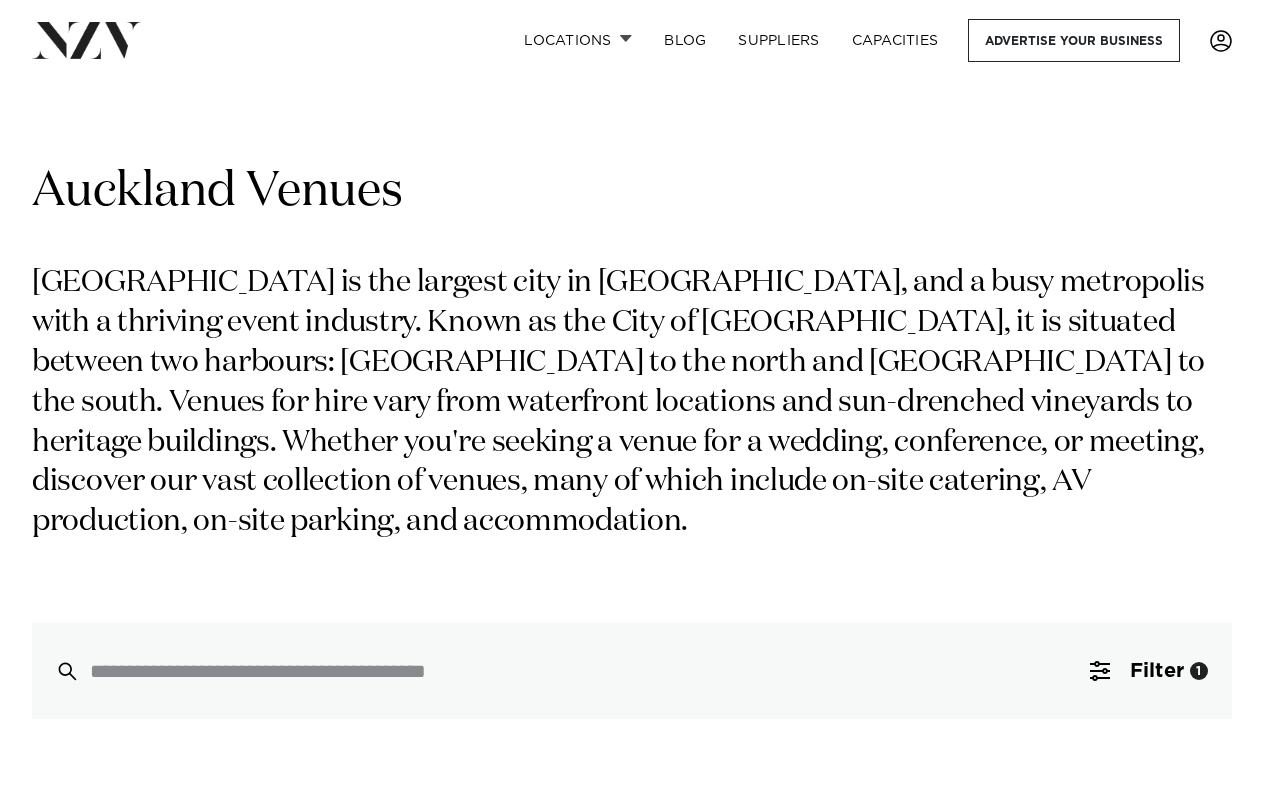 scroll, scrollTop: 18744, scrollLeft: 0, axis: vertical 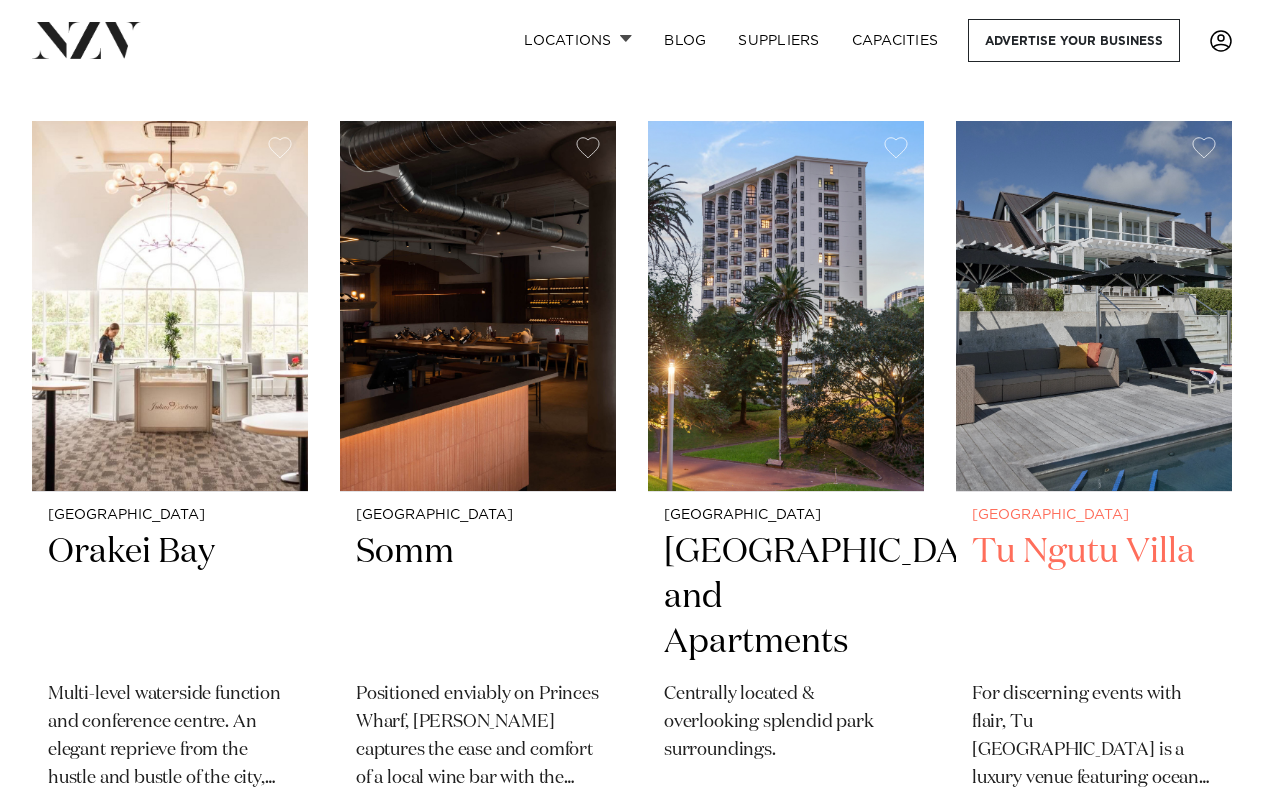 click at bounding box center [1094, 306] 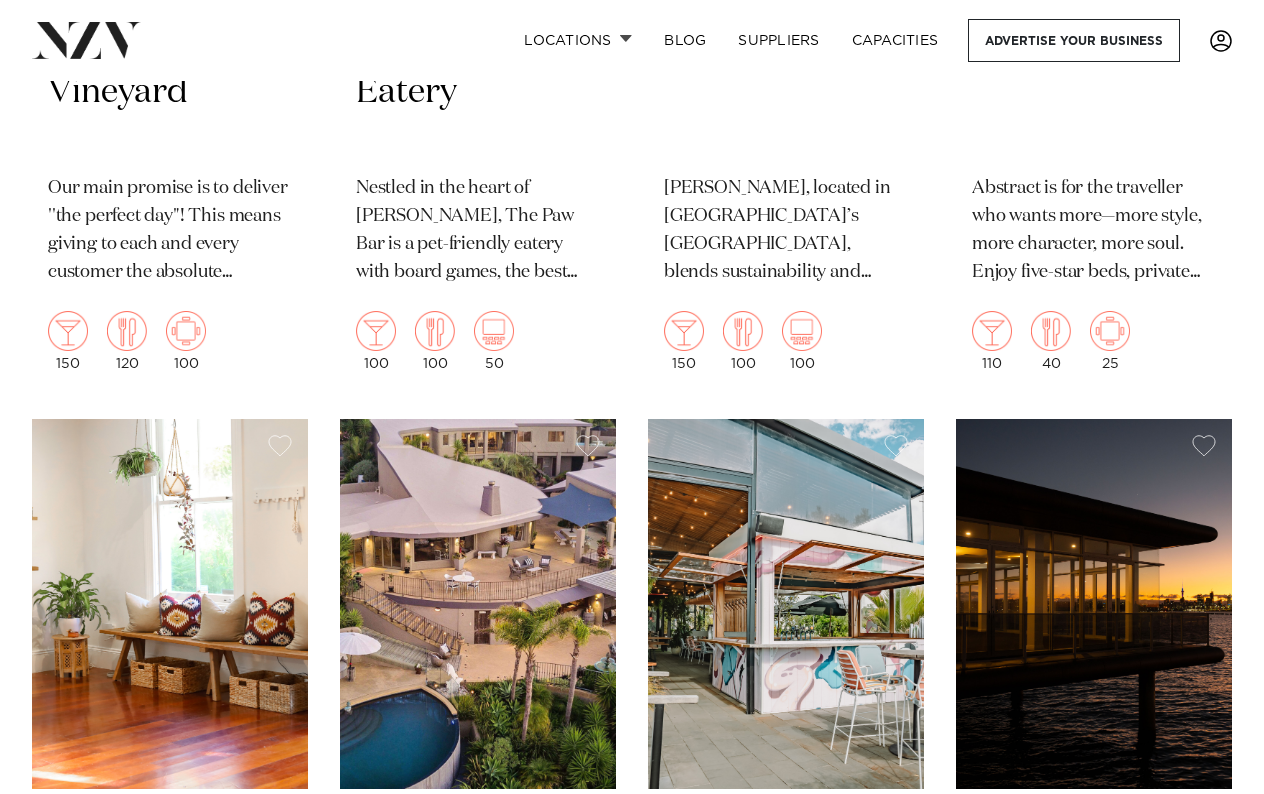 scroll, scrollTop: 20771, scrollLeft: 0, axis: vertical 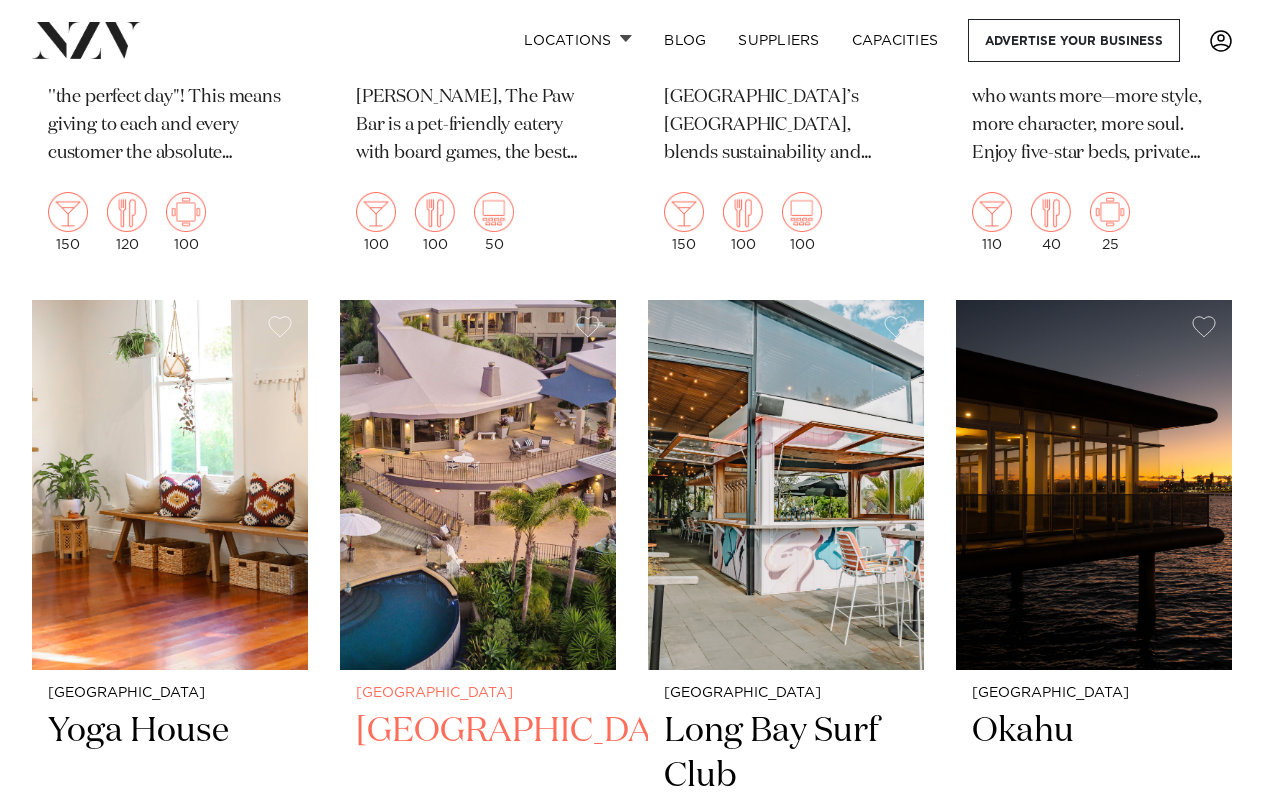 click at bounding box center (478, 485) 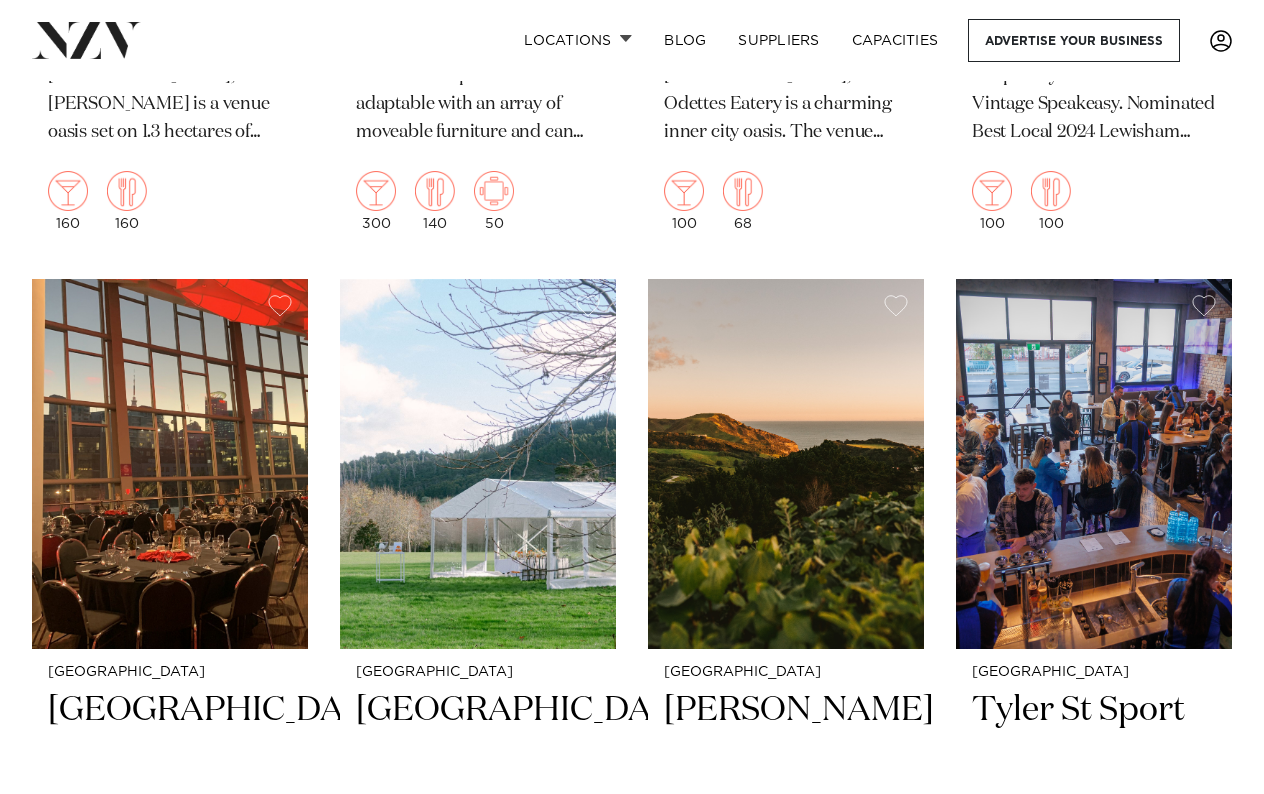 scroll, scrollTop: 22419, scrollLeft: 0, axis: vertical 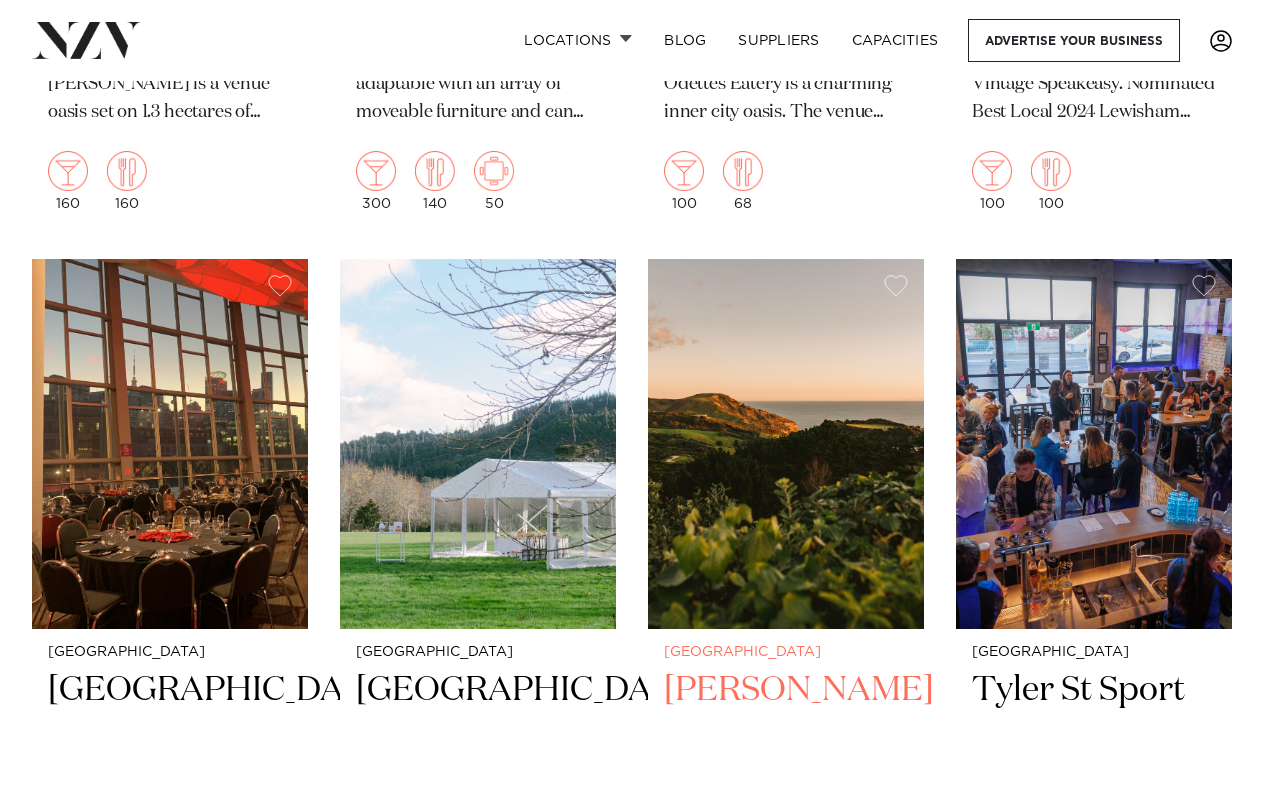 click at bounding box center (786, 444) 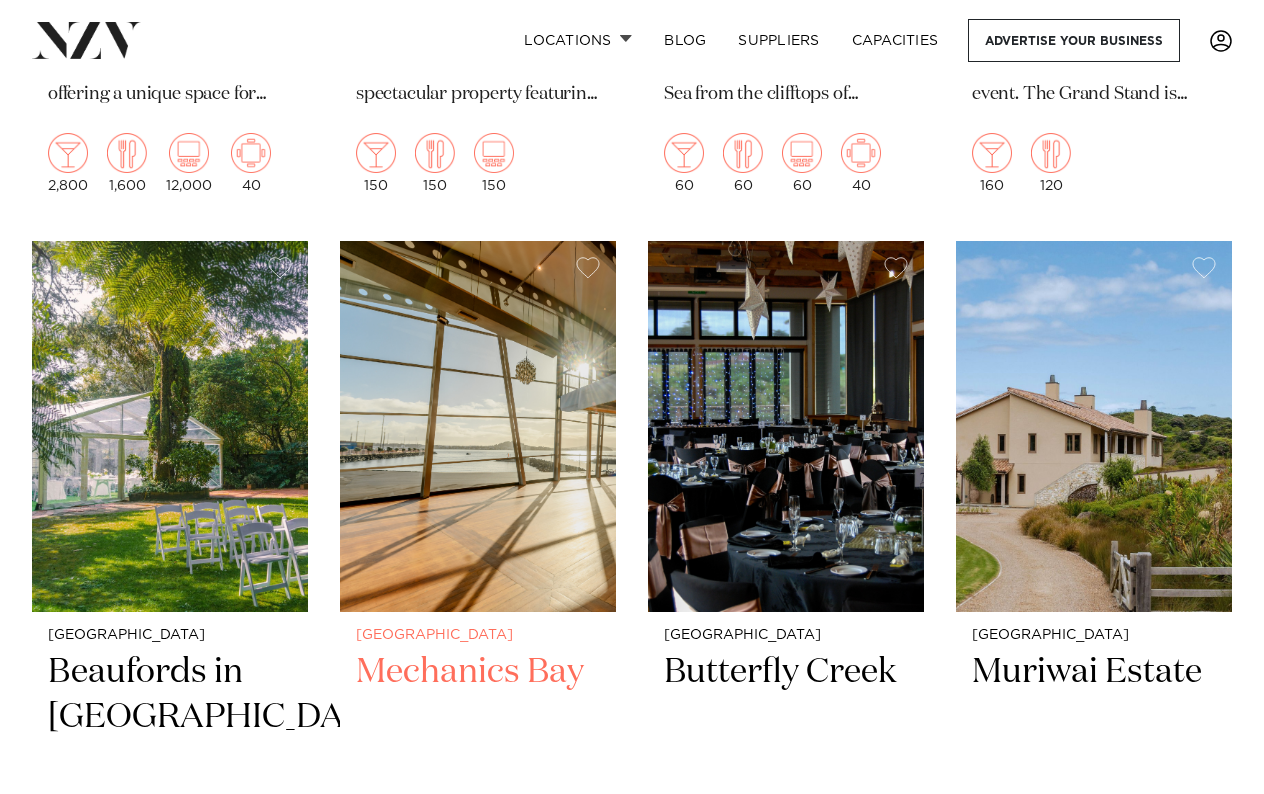 scroll, scrollTop: 23239, scrollLeft: 0, axis: vertical 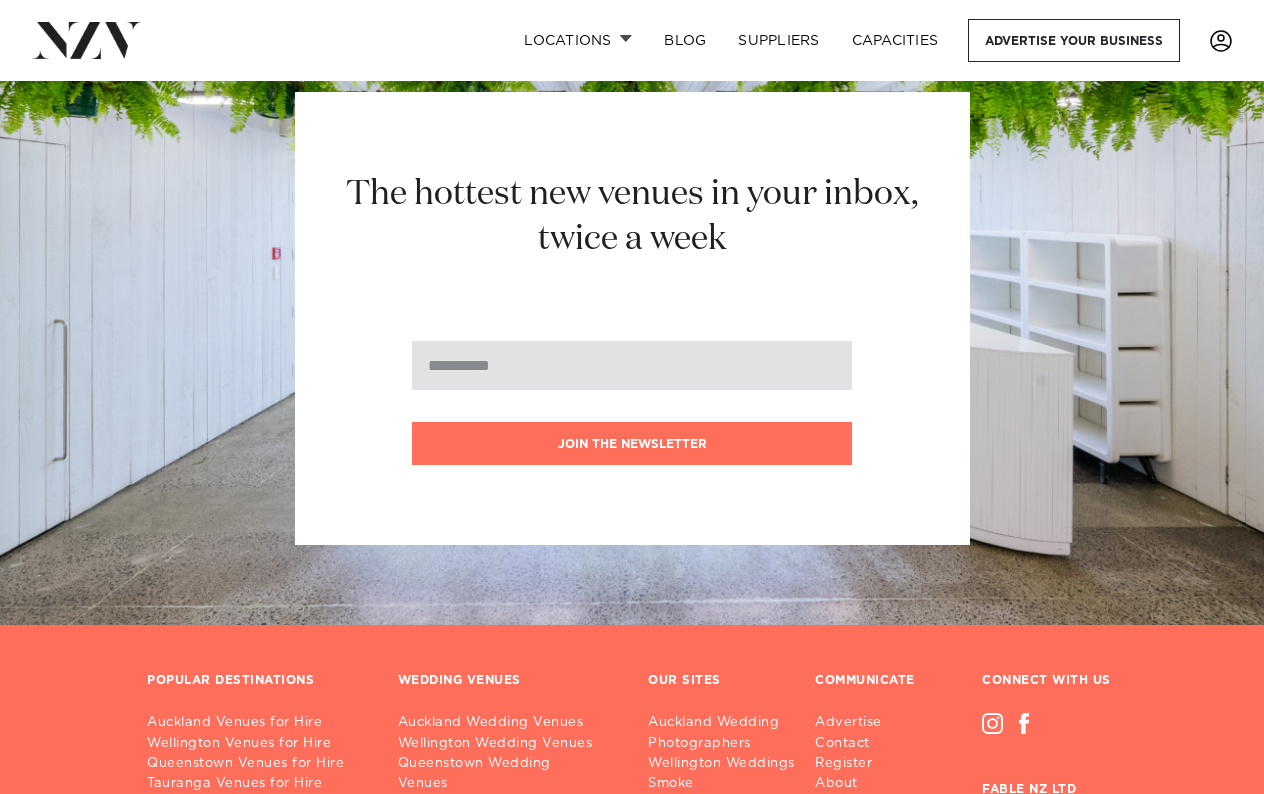 click at bounding box center (632, 365) 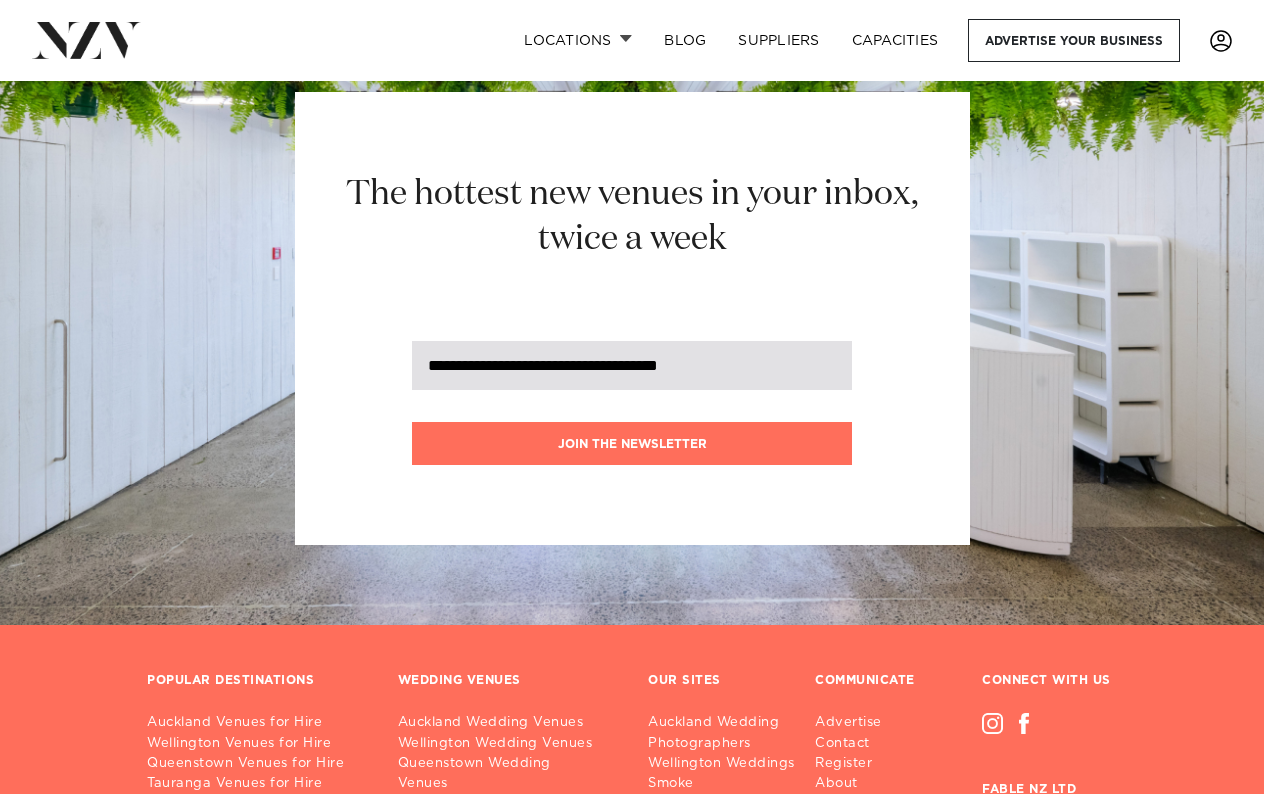 type on "**********" 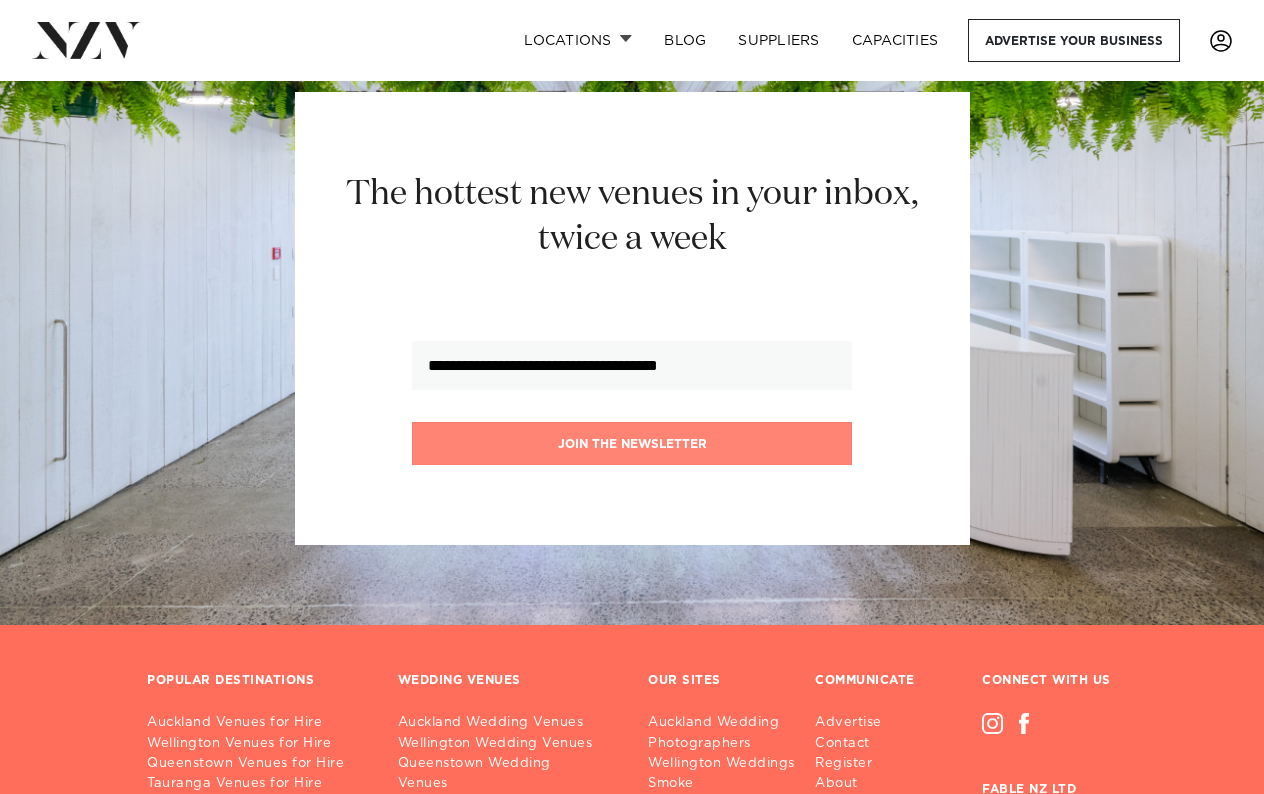 type 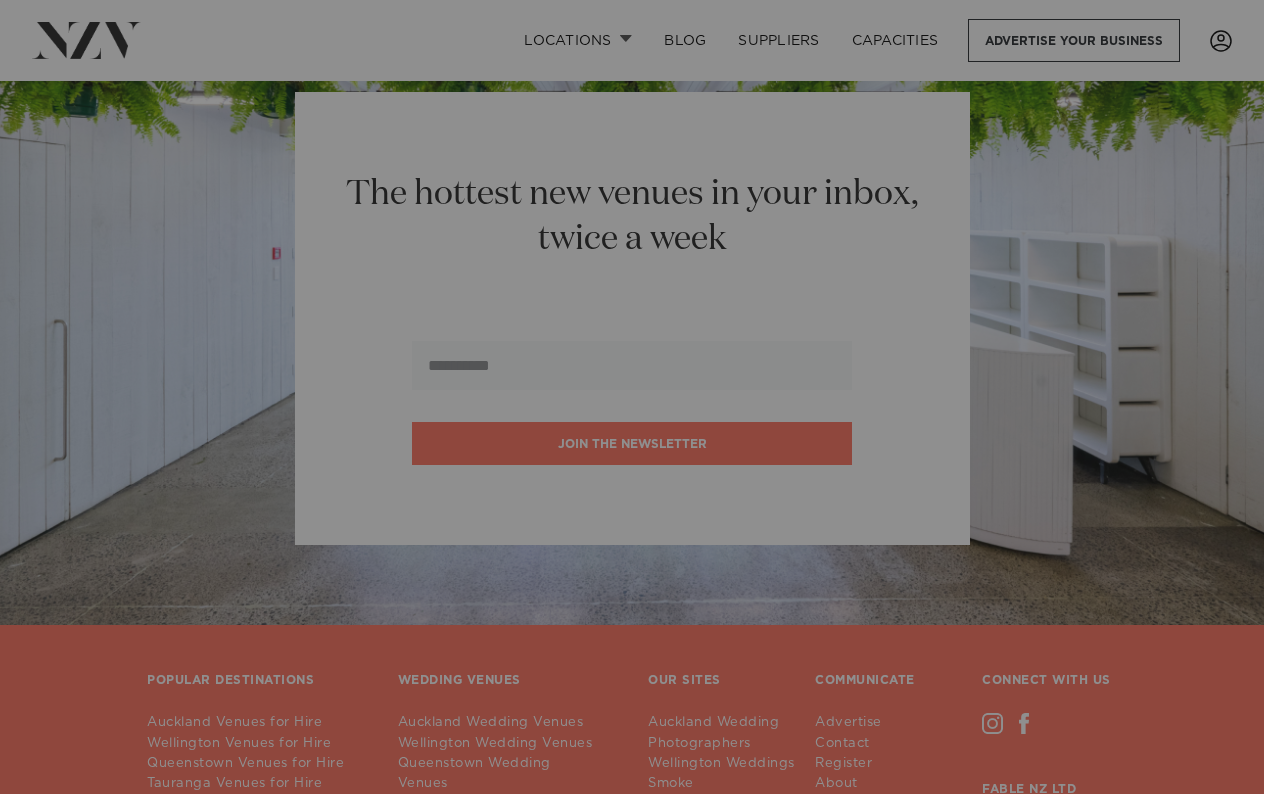 click on "Locations
Auckland
Wellington
Christchurch
Queenstown
Hamilton
Northland
Bay of Islands
Whangarei
Waiheke Island
Waikato
Bay of Plenty
Tauranga
Rotorua
Taupo
Hawke's Bay
New Plymouth
Manawatū-Whanganui
Palmerston North
Nelson-Tasman" at bounding box center [632, -11621] 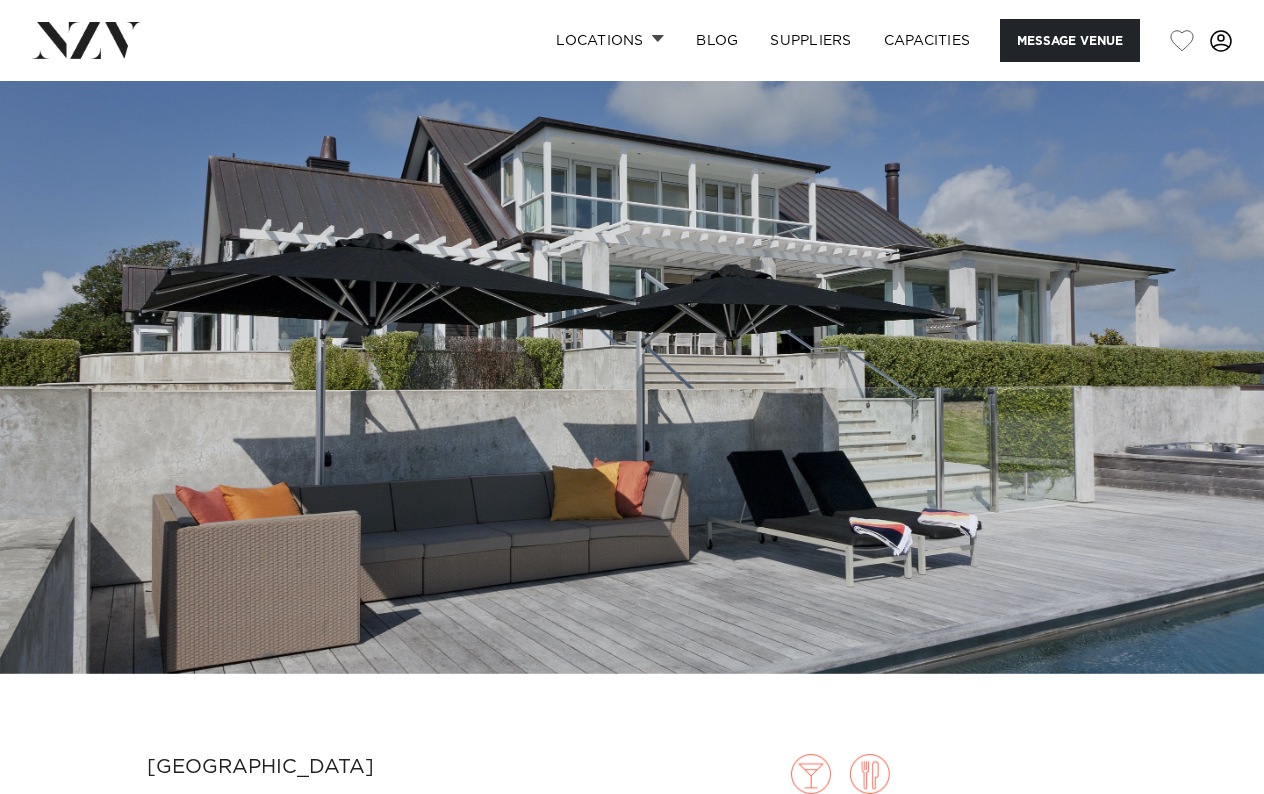 scroll, scrollTop: 0, scrollLeft: 0, axis: both 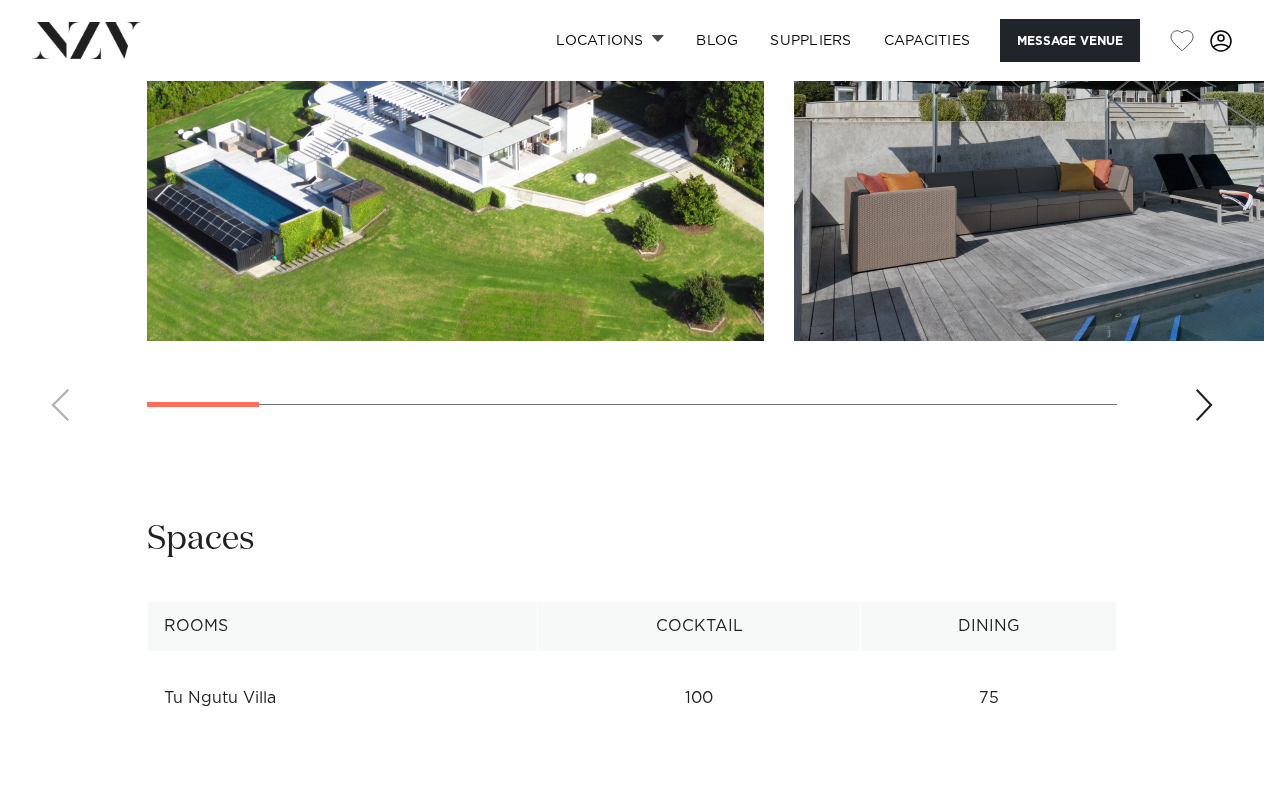 click at bounding box center [1204, 405] 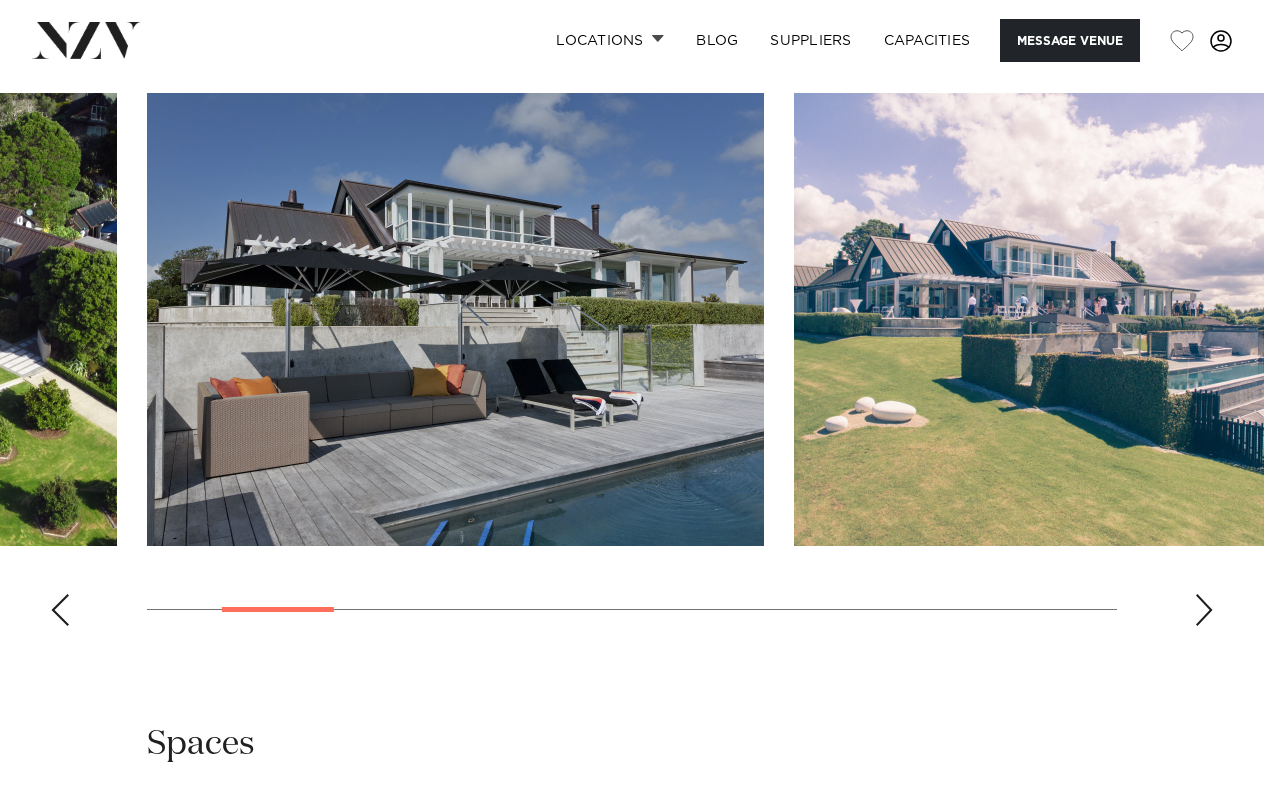 scroll, scrollTop: 1726, scrollLeft: 0, axis: vertical 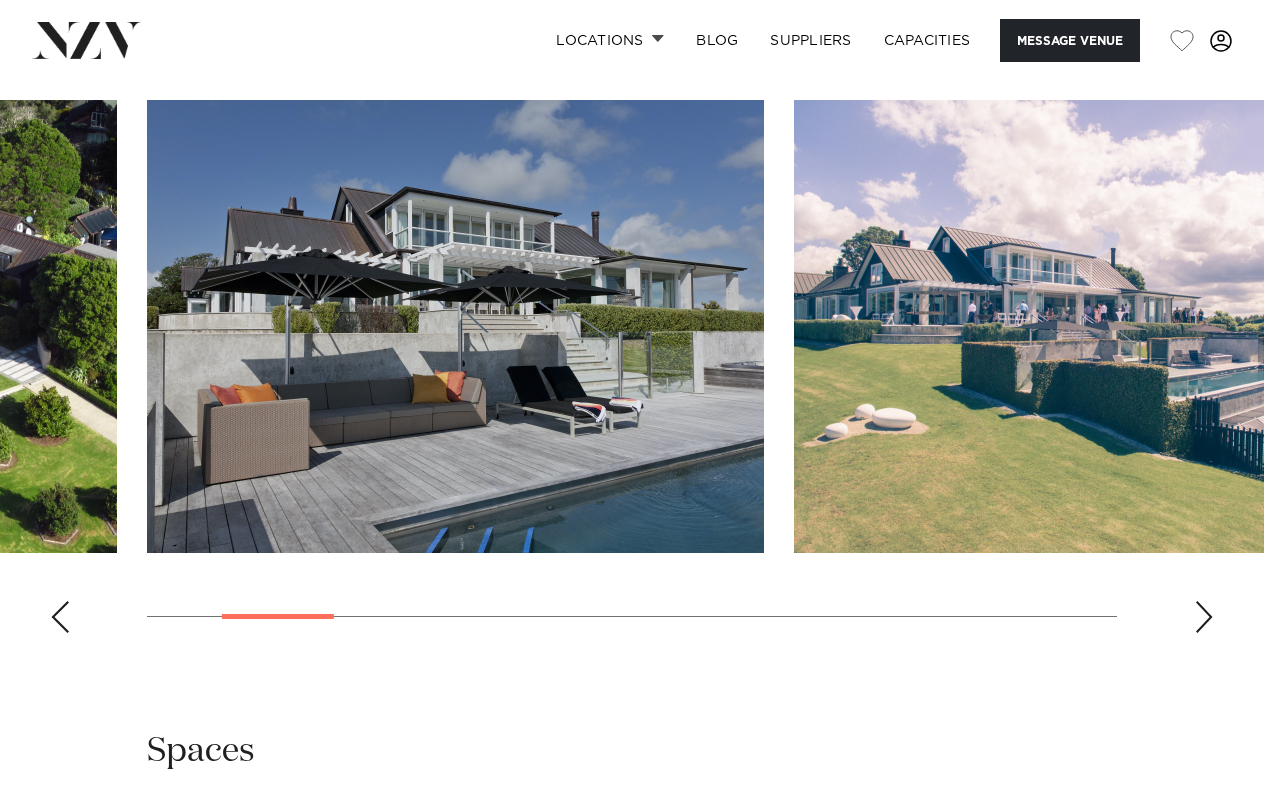 click at bounding box center (1204, 617) 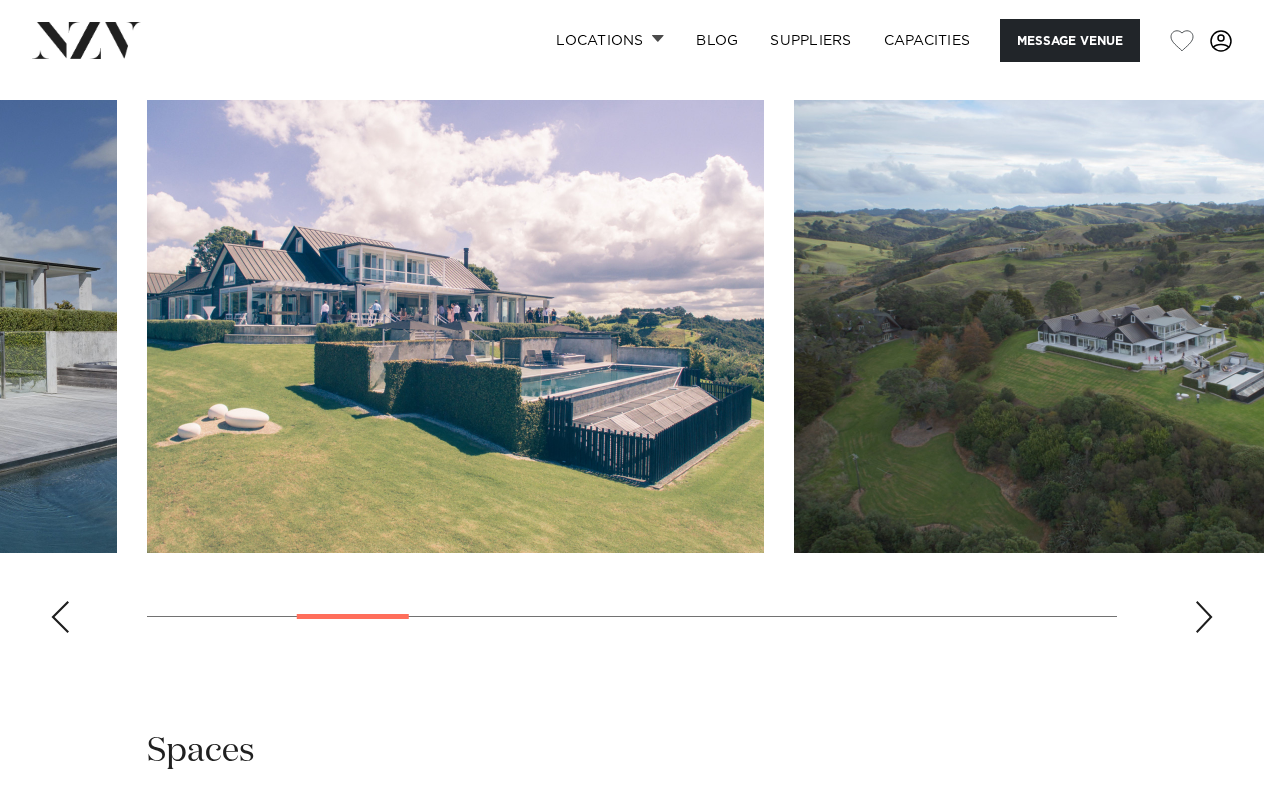 click at bounding box center [1204, 617] 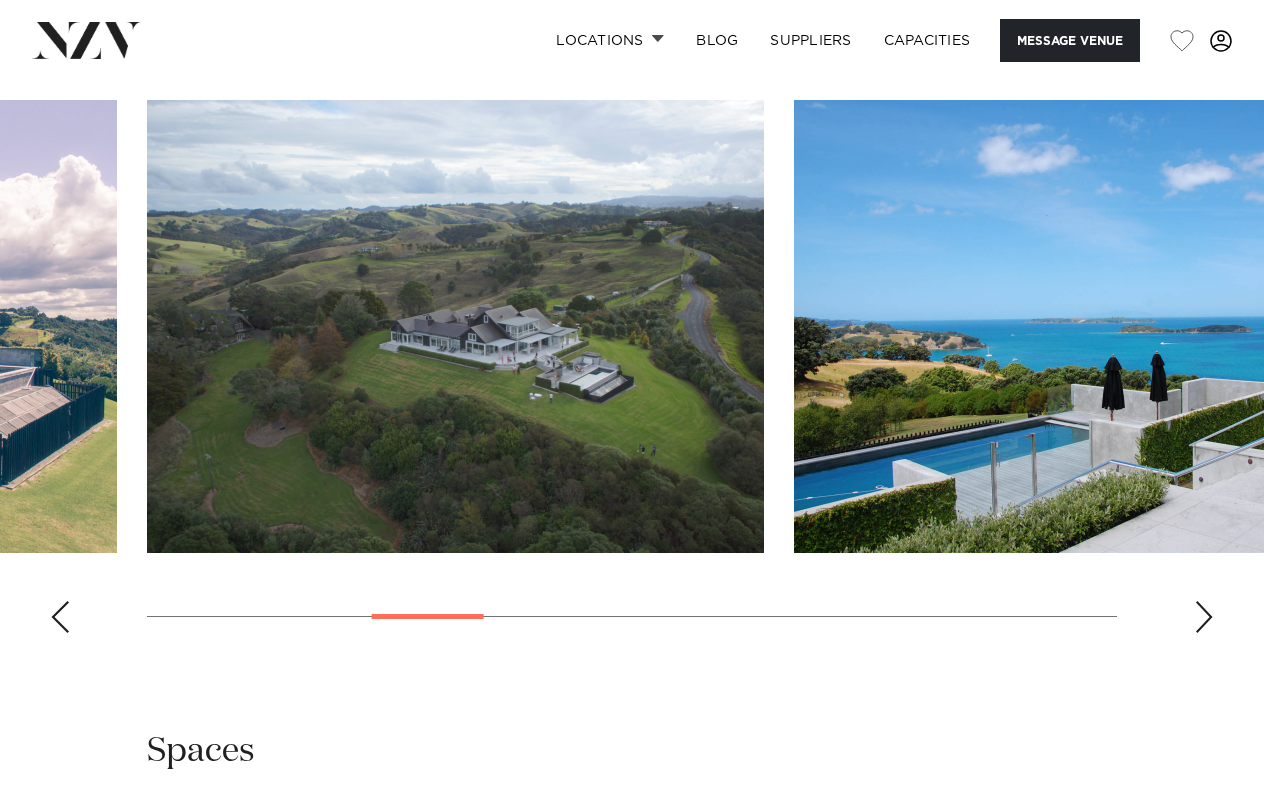 click at bounding box center [1204, 617] 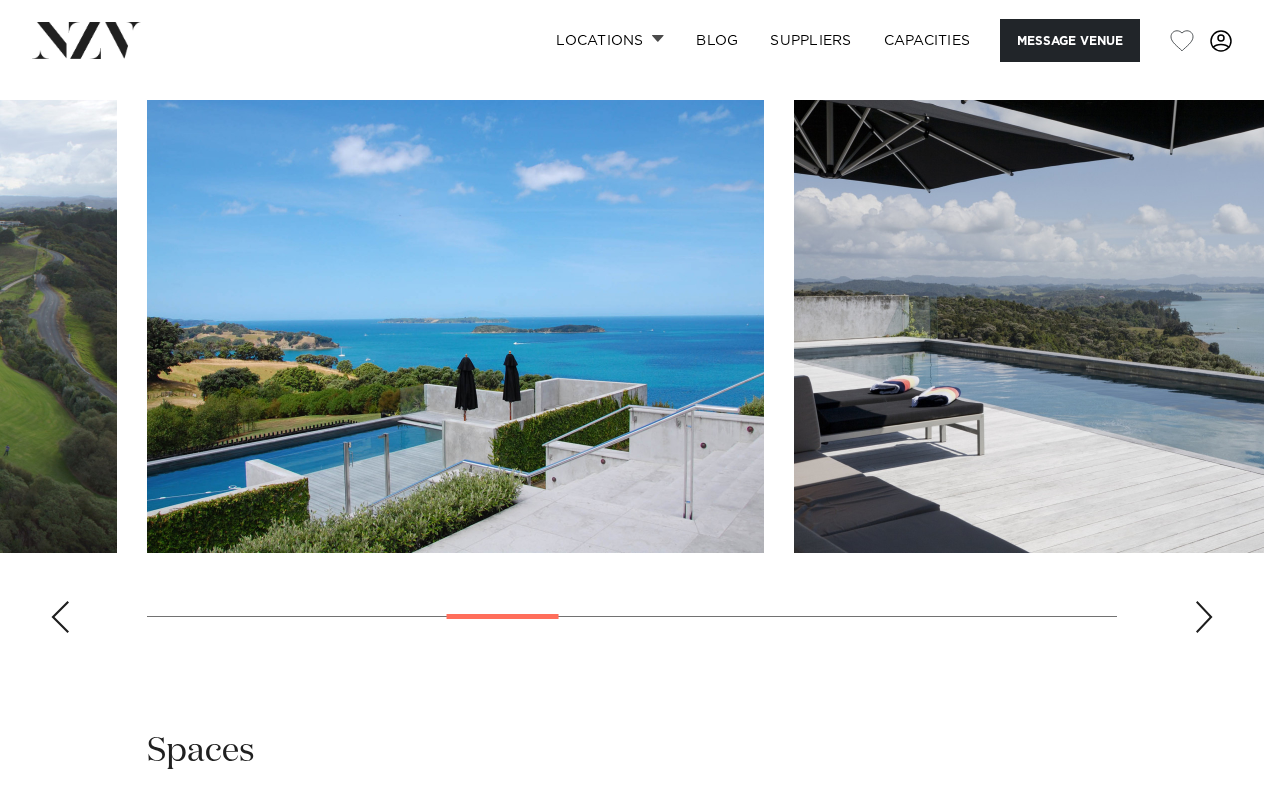 click at bounding box center [1204, 617] 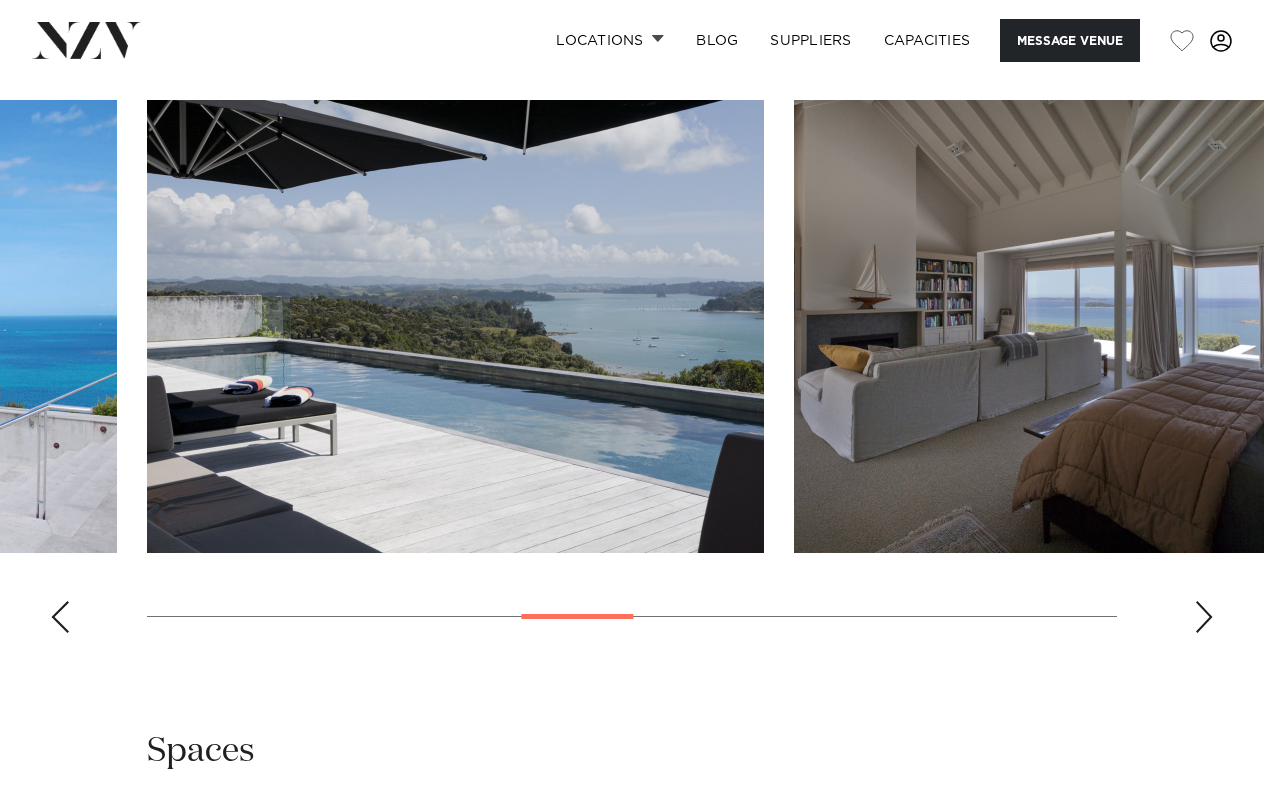 click at bounding box center (1204, 617) 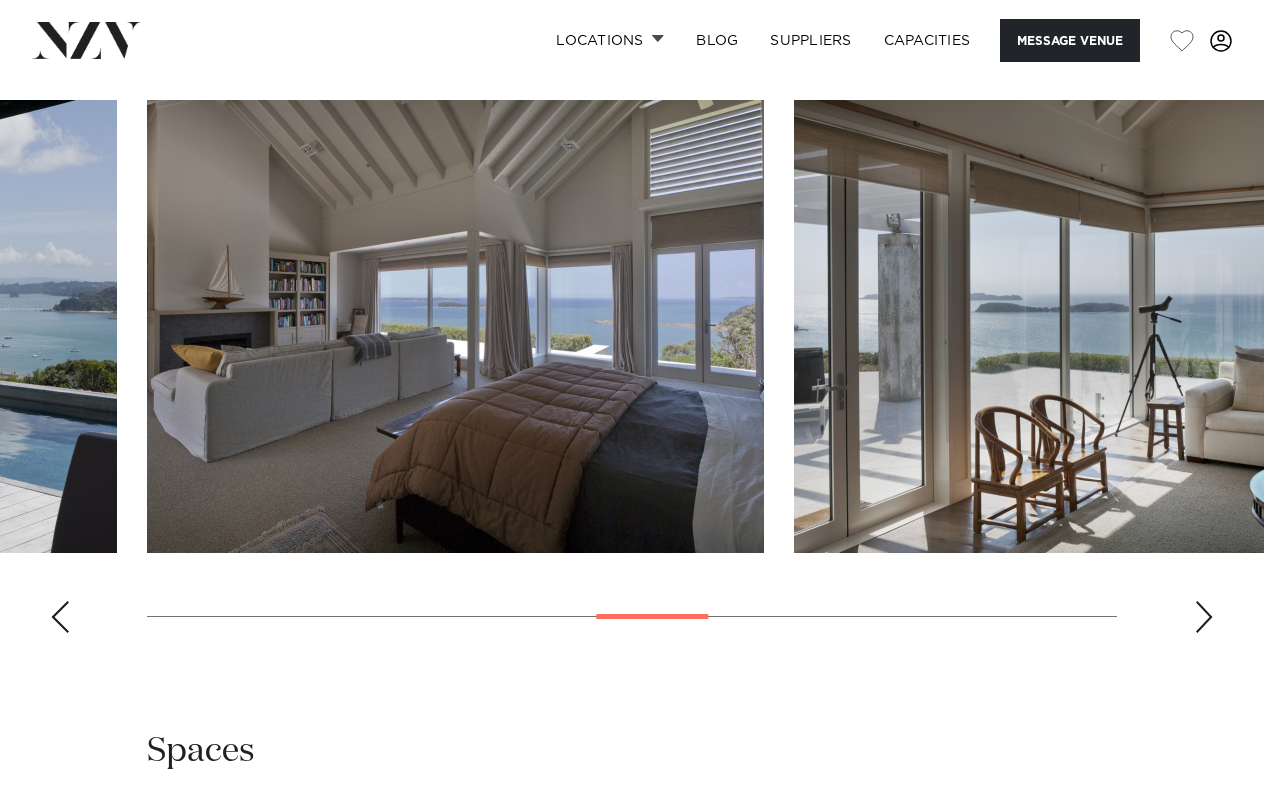 click at bounding box center (1204, 617) 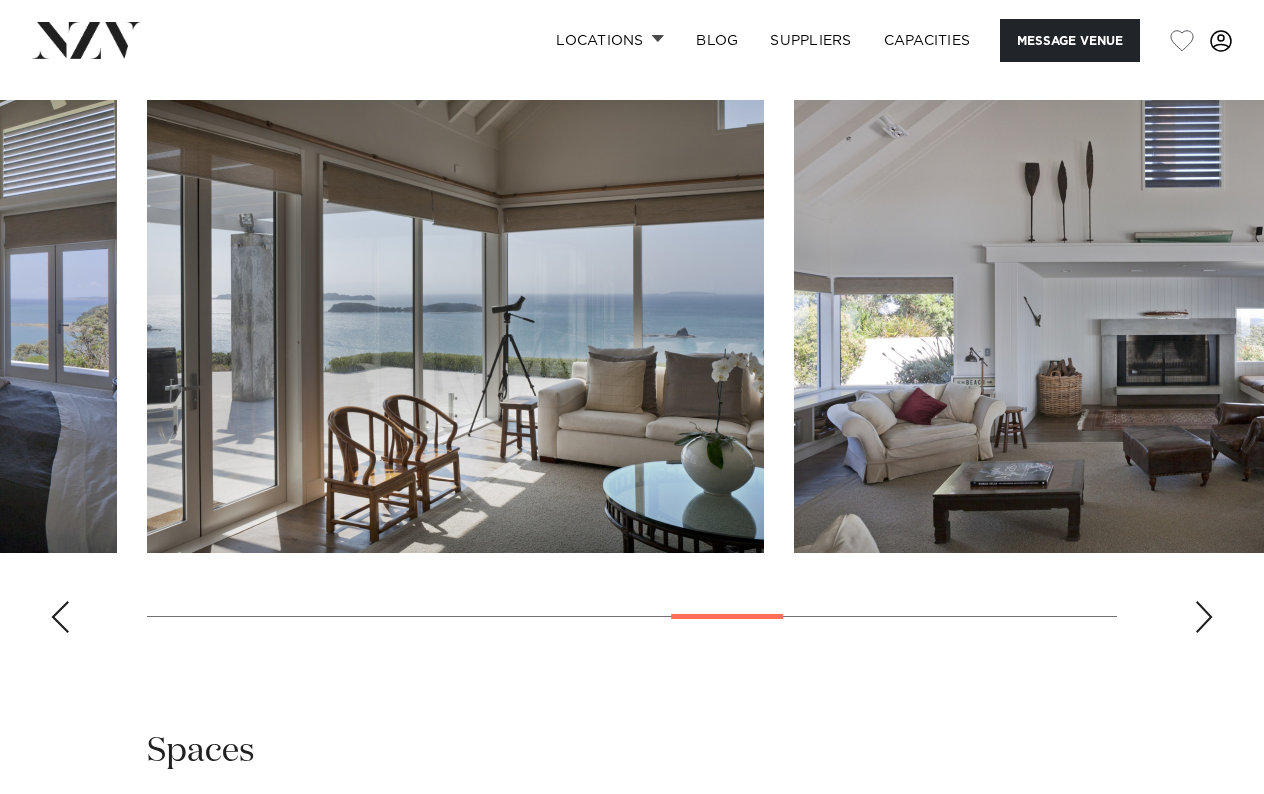 click at bounding box center (1204, 617) 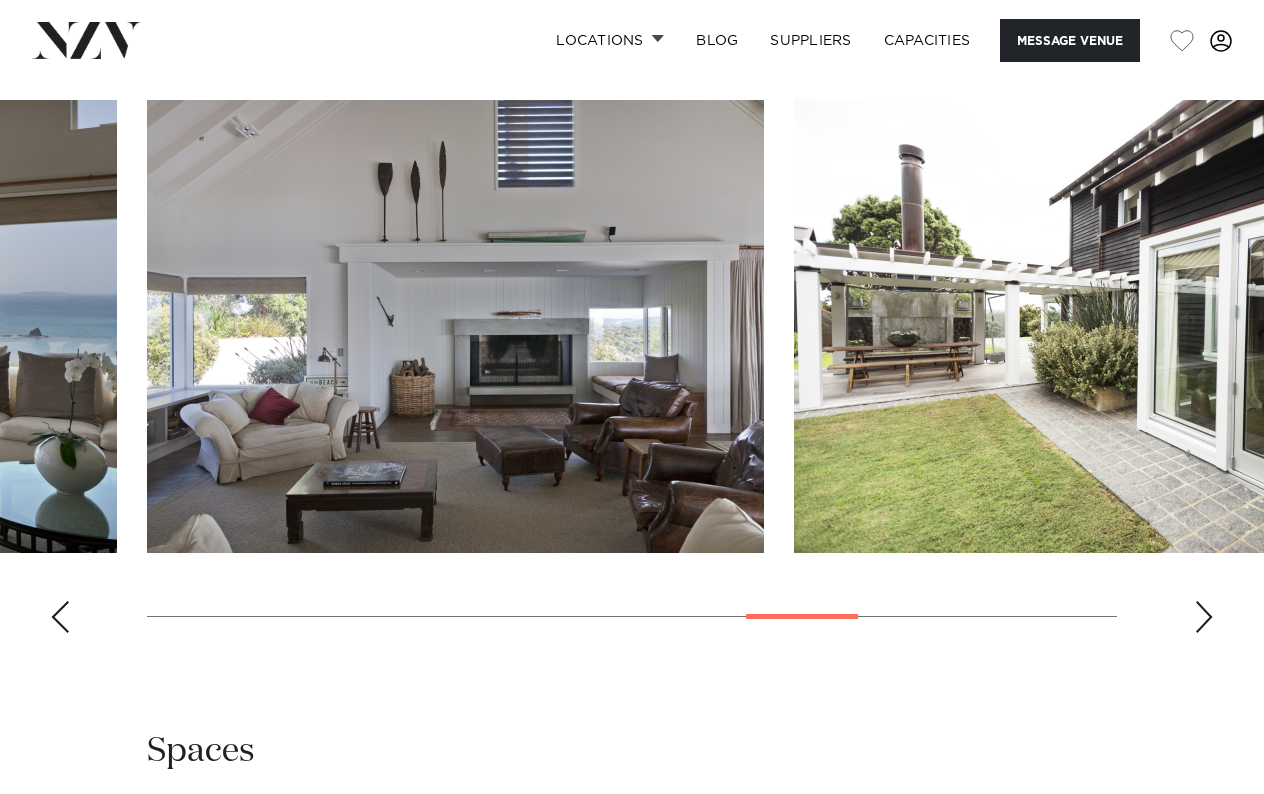 click at bounding box center (1204, 617) 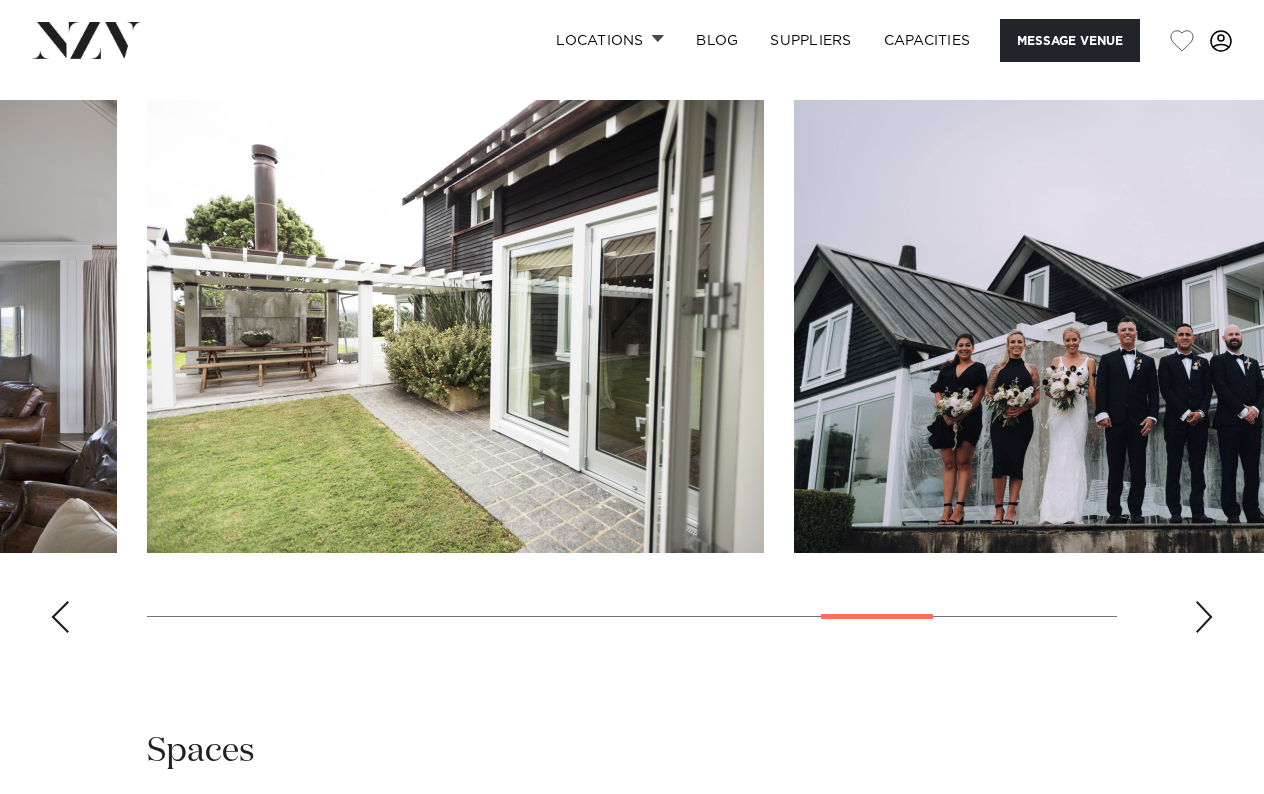 click at bounding box center [1204, 617] 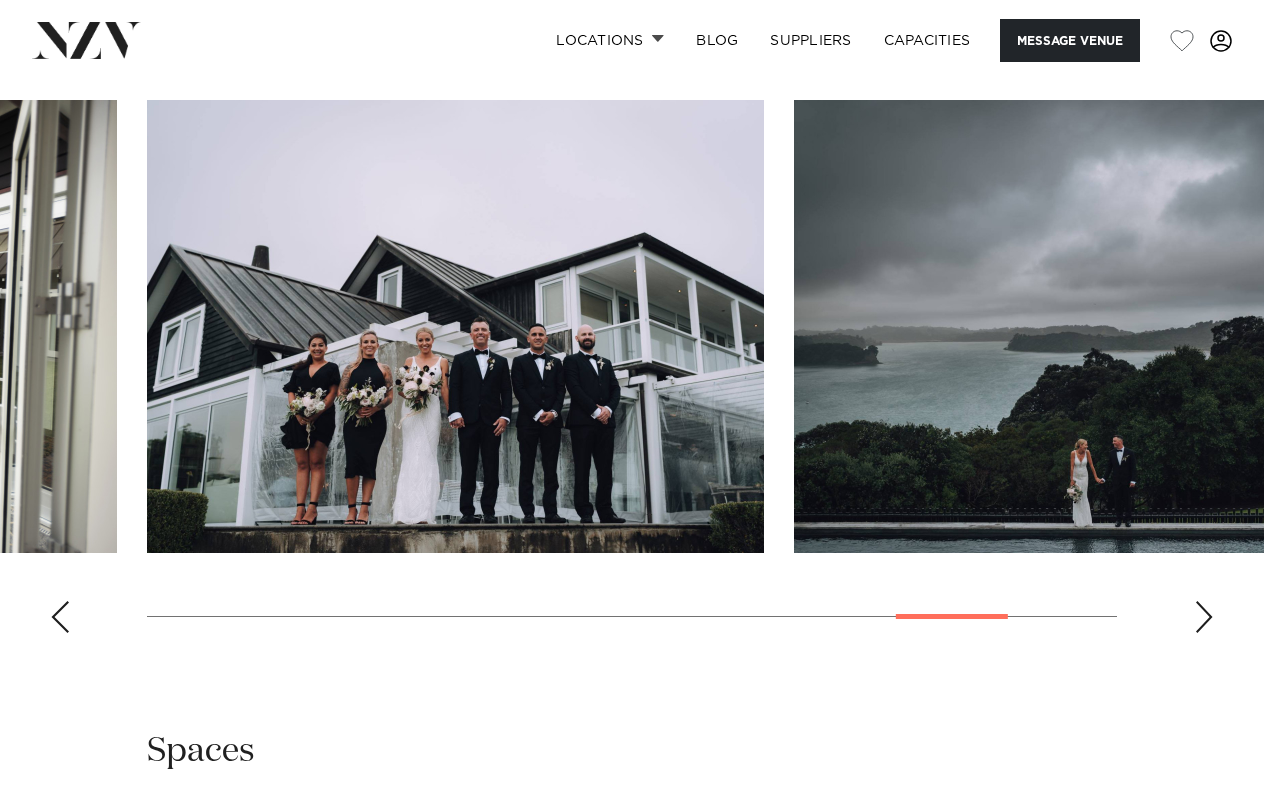 click at bounding box center [1204, 617] 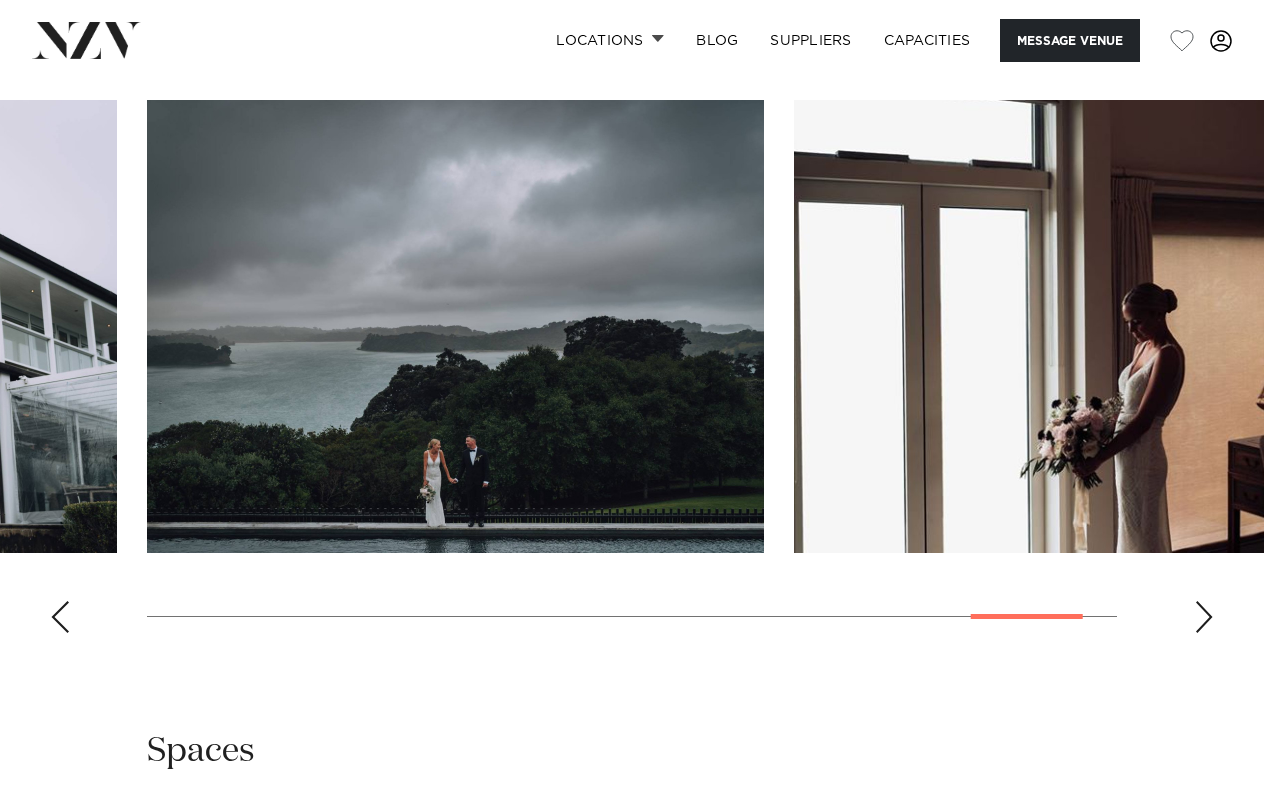 click at bounding box center (1204, 617) 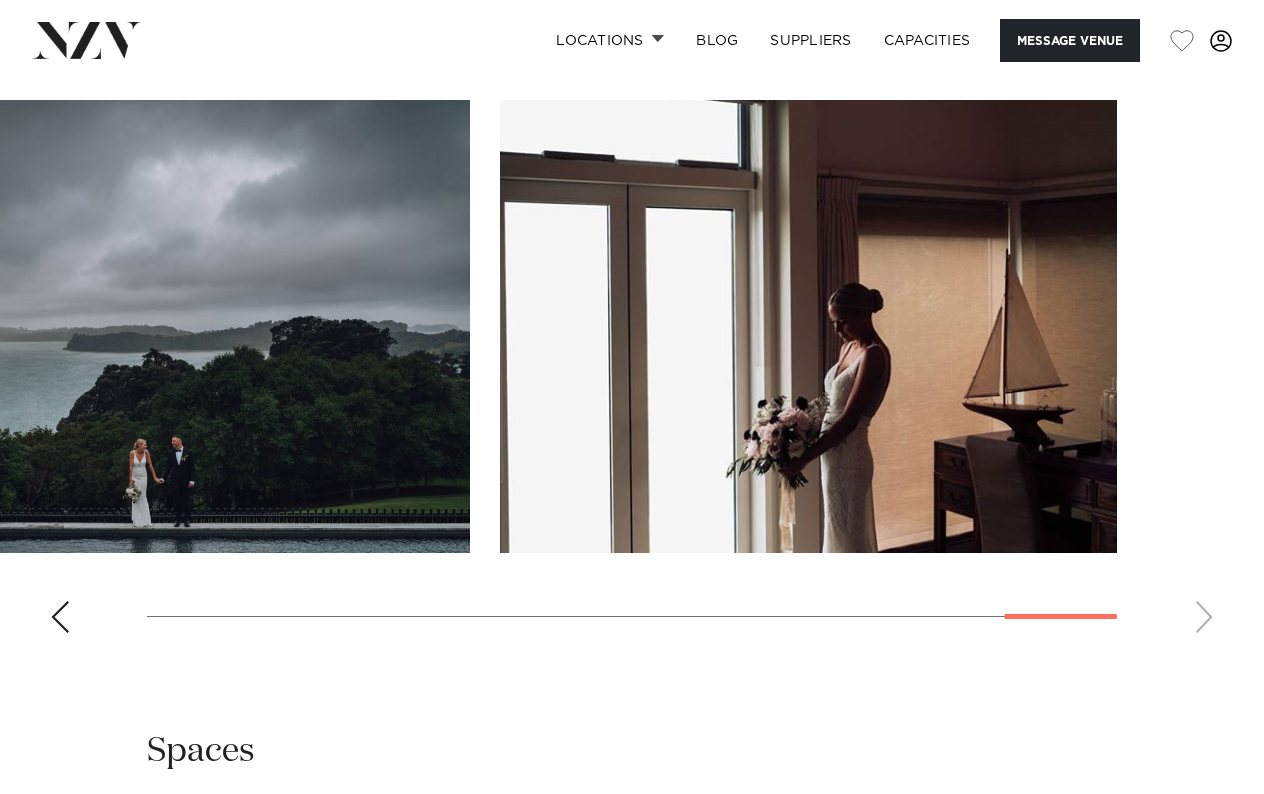 click at bounding box center [632, 374] 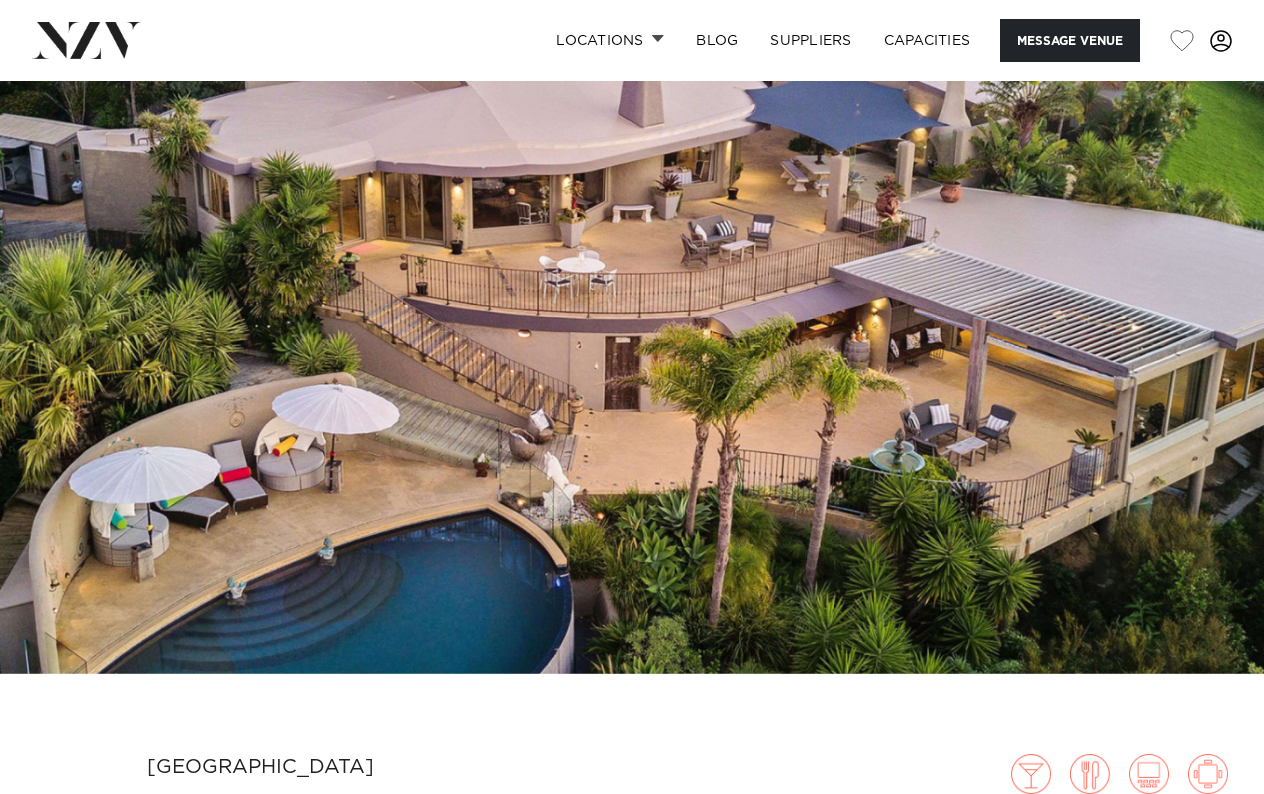 scroll, scrollTop: 0, scrollLeft: 0, axis: both 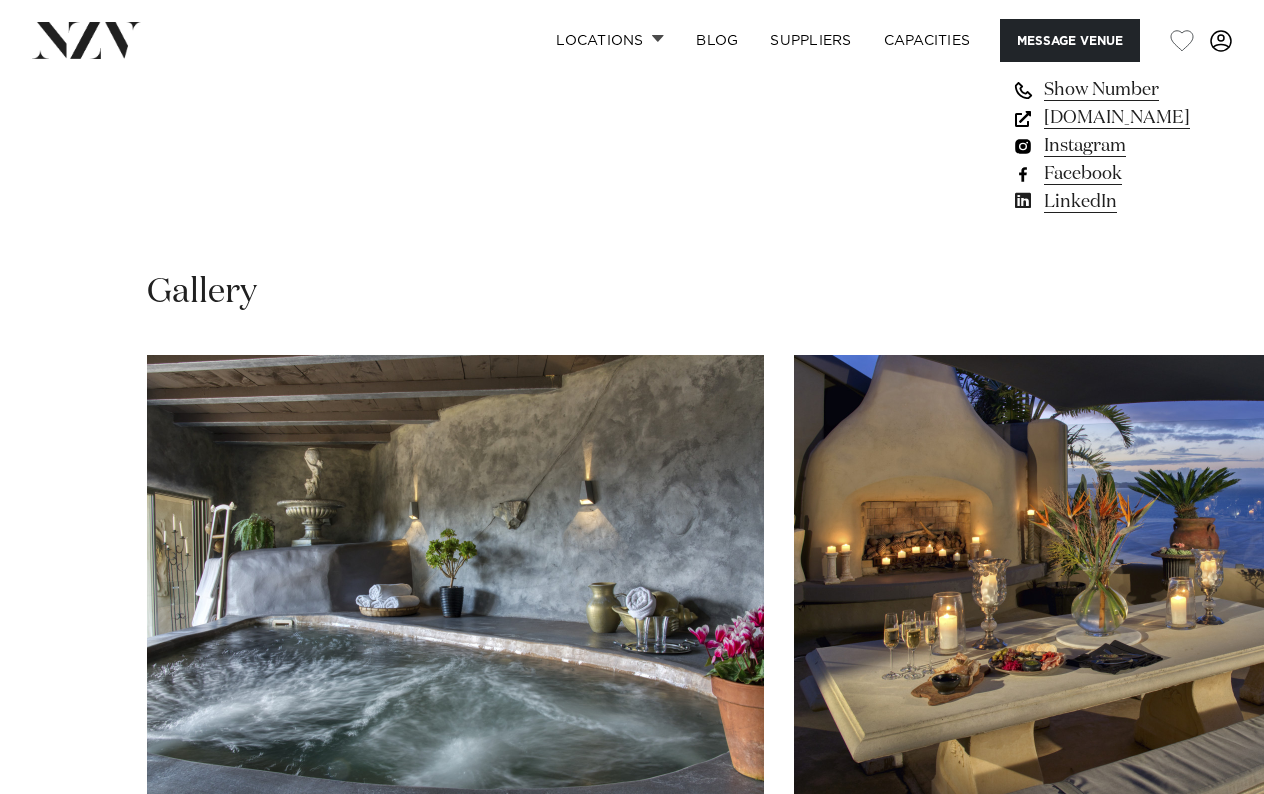 click at bounding box center [1204, 872] 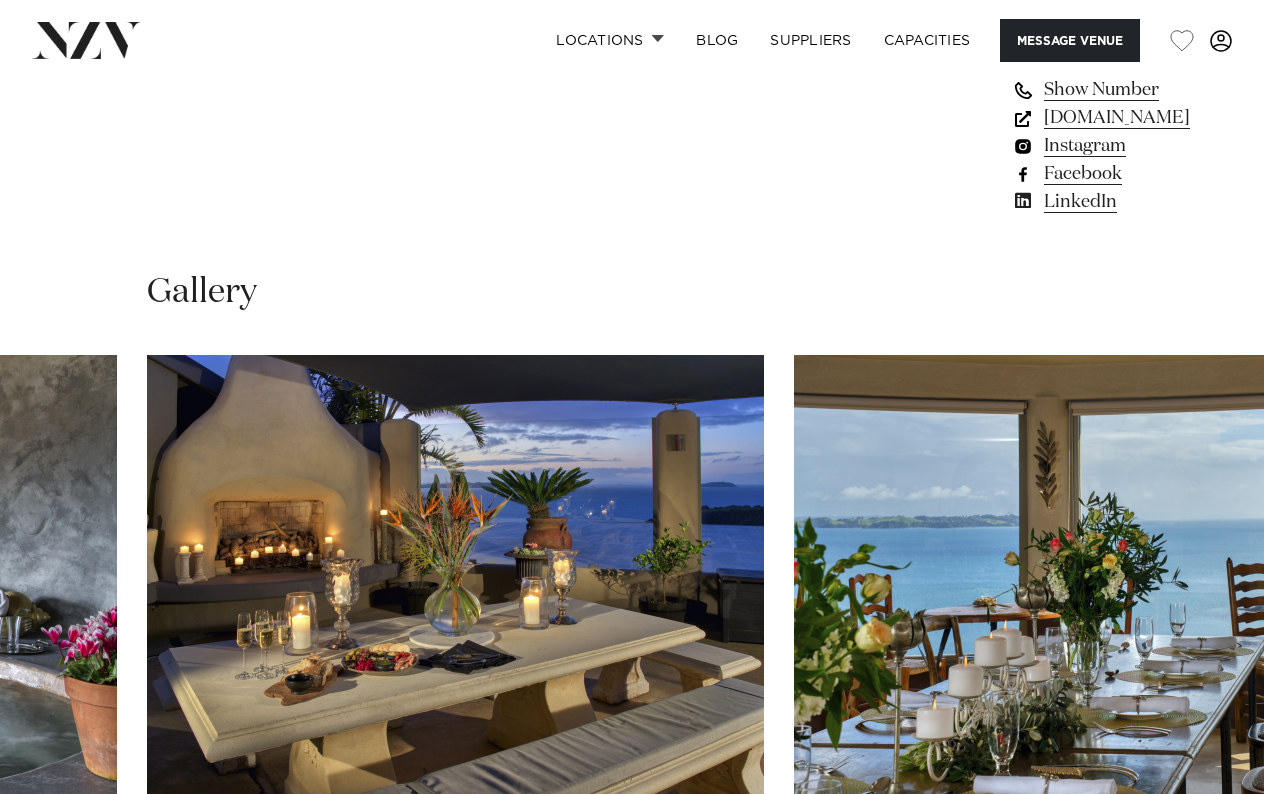 click at bounding box center [1204, 872] 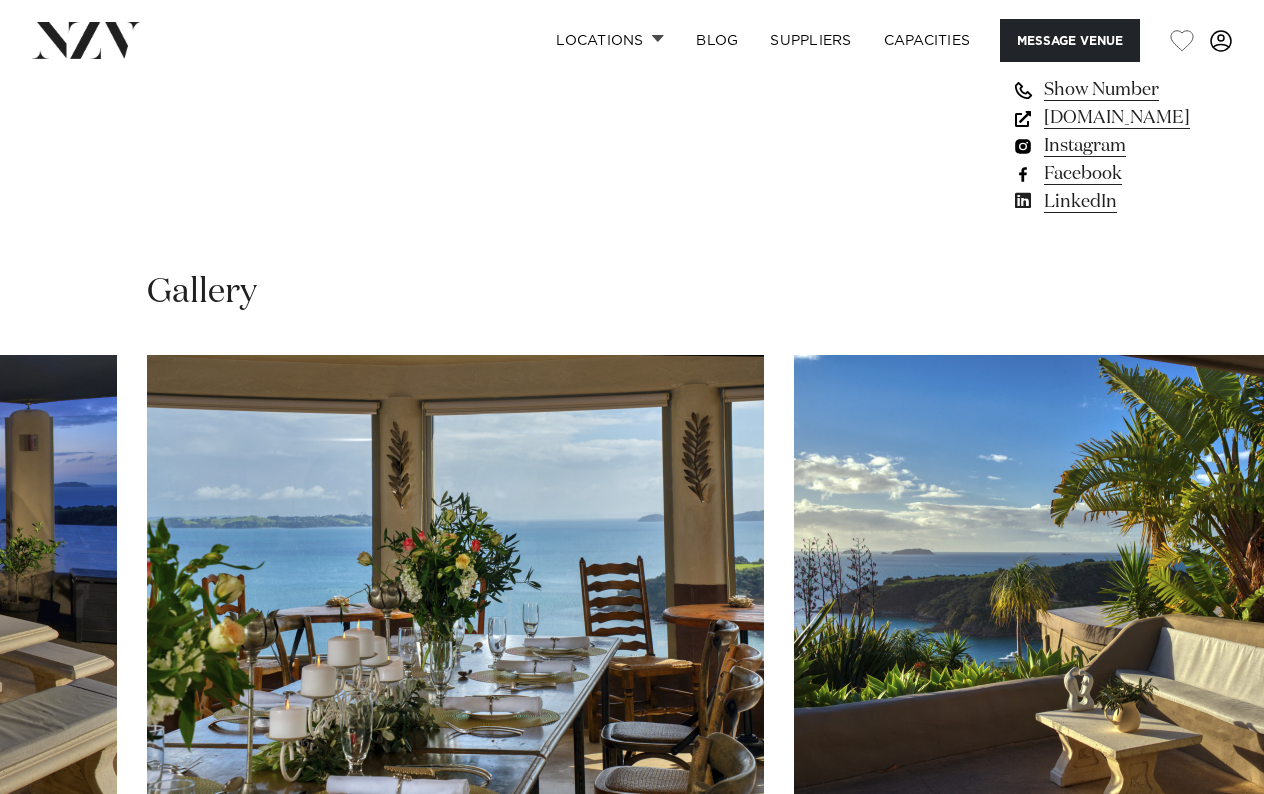 click at bounding box center (1204, 872) 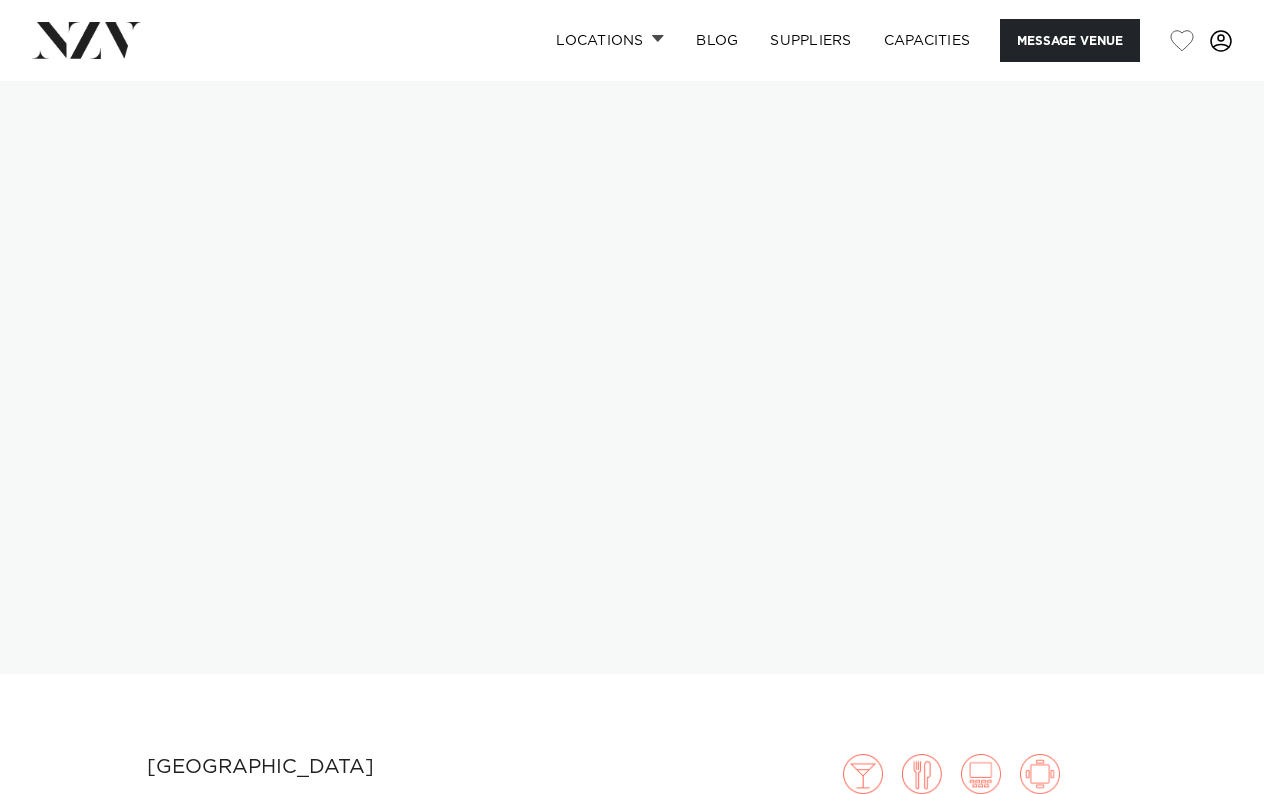 scroll, scrollTop: 0, scrollLeft: 0, axis: both 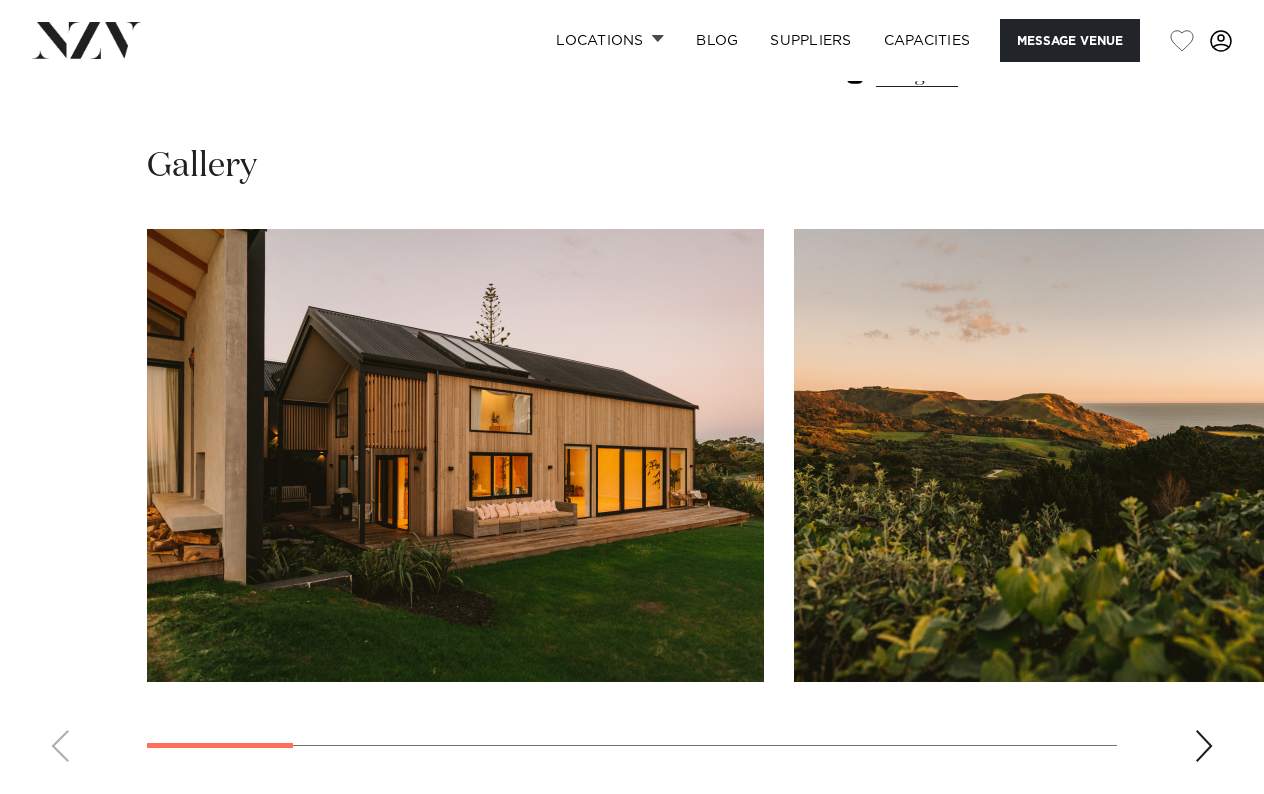 click at bounding box center [1204, 746] 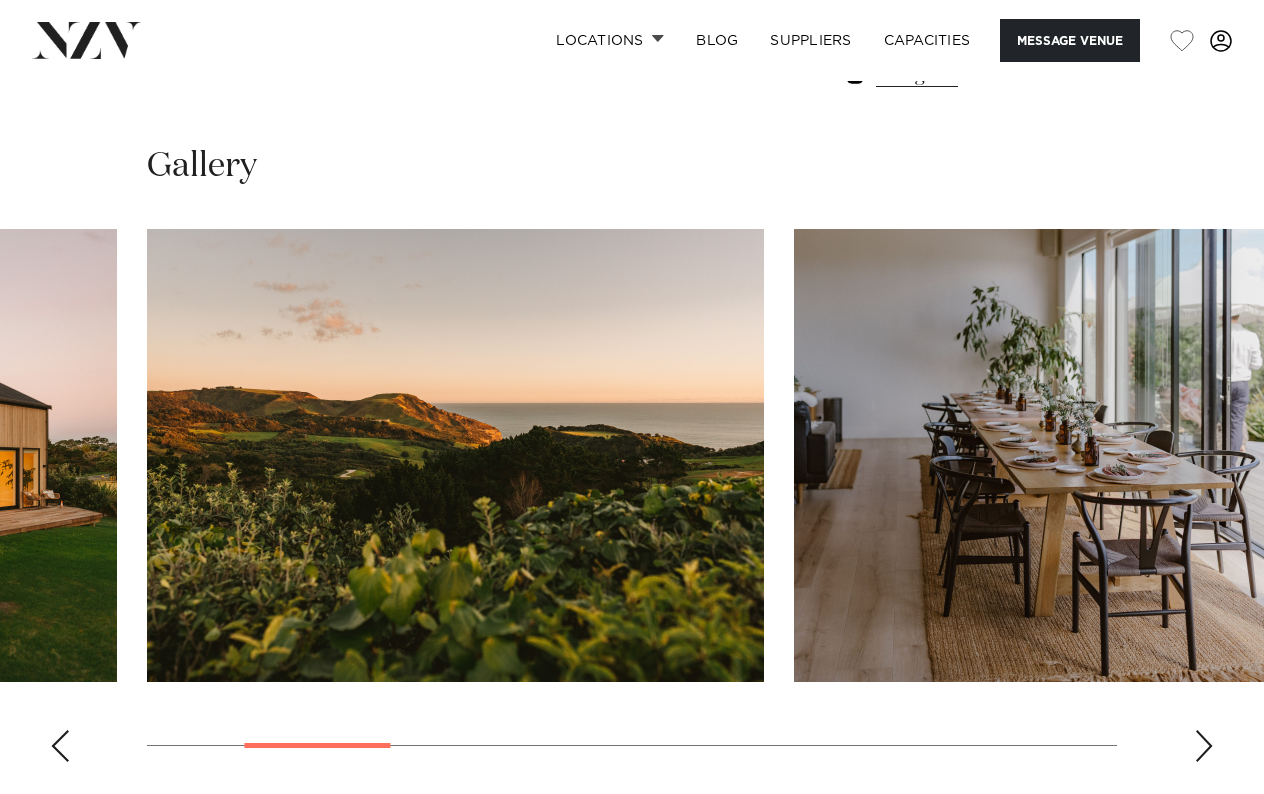 click at bounding box center (1204, 746) 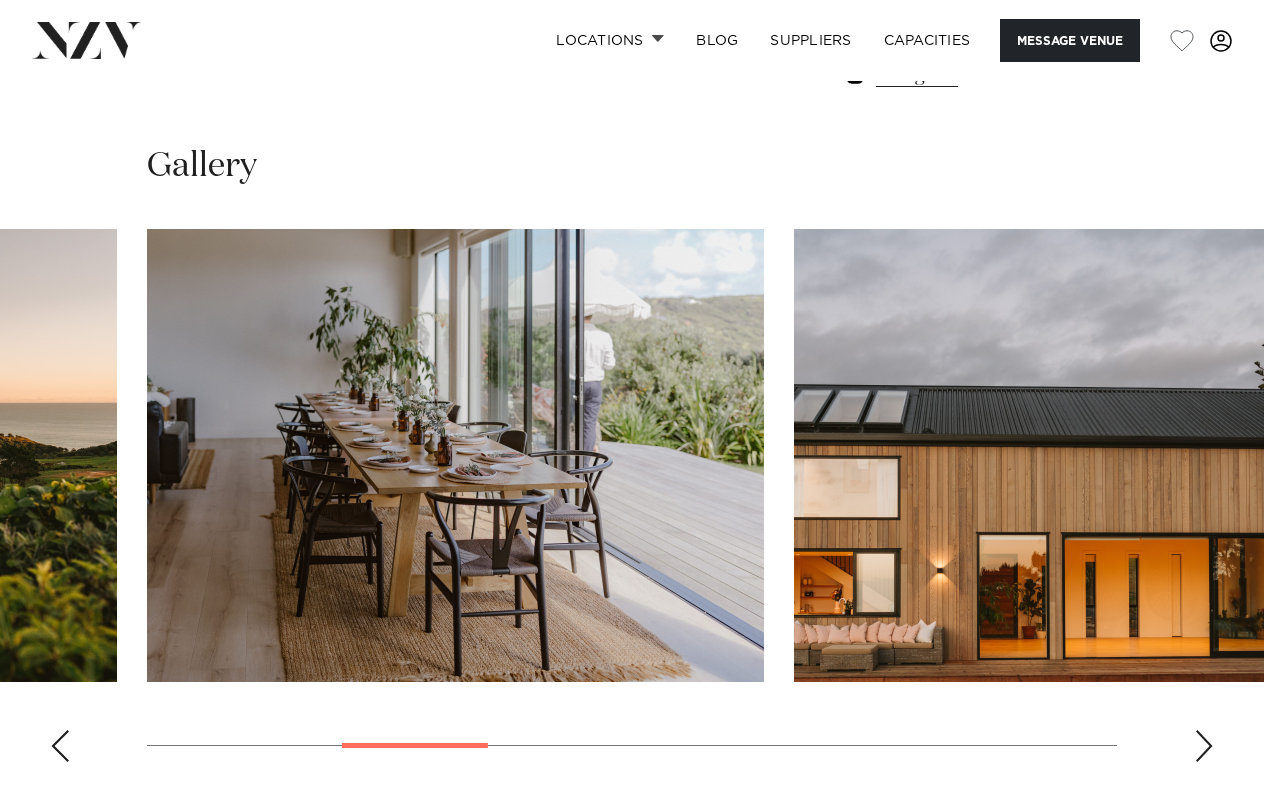 click at bounding box center (1204, 746) 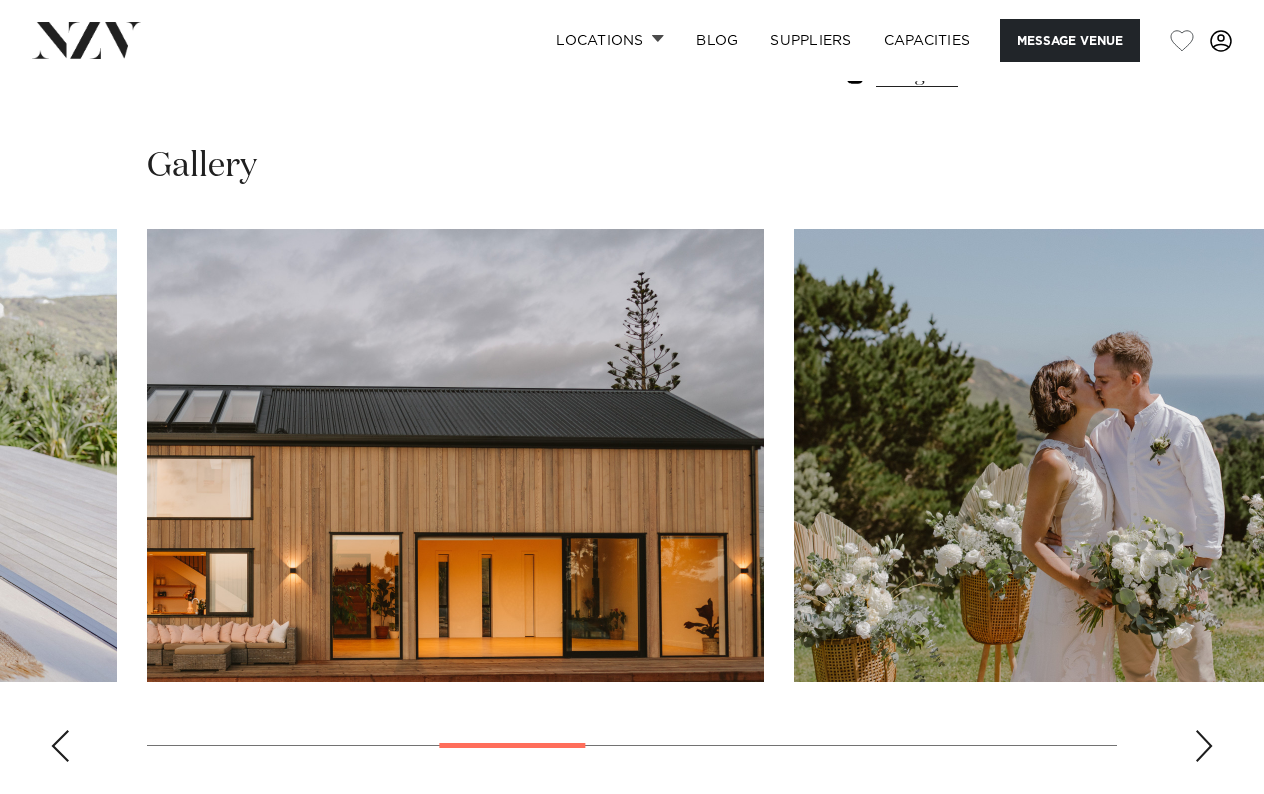 click at bounding box center (1204, 746) 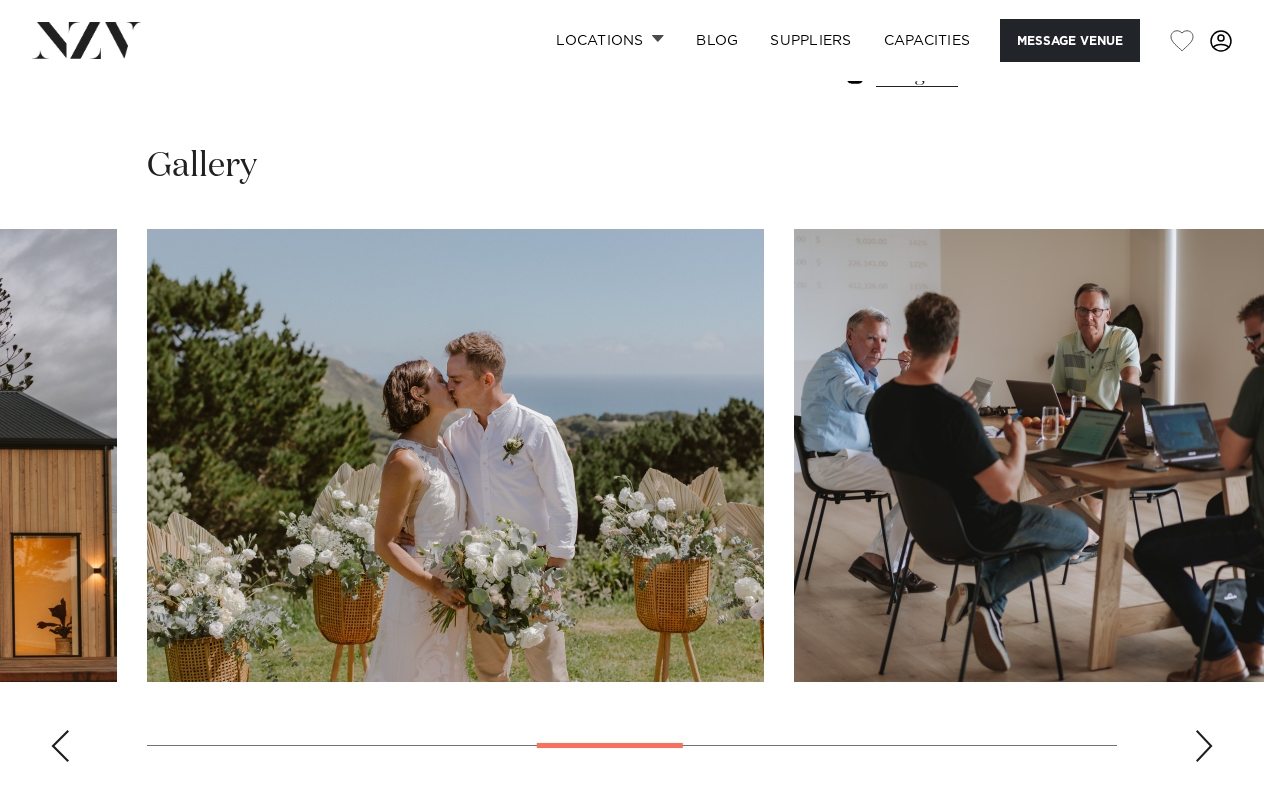 click at bounding box center [1204, 746] 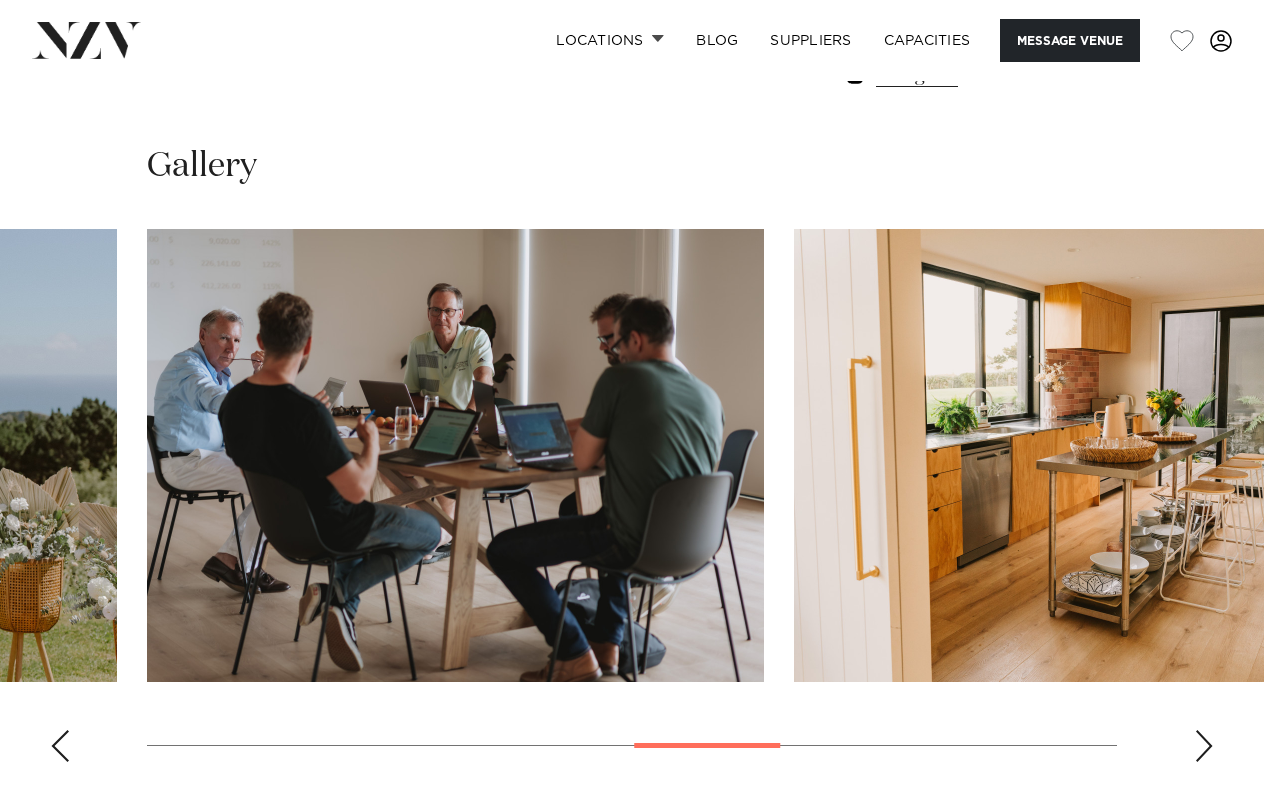 click at bounding box center (1204, 746) 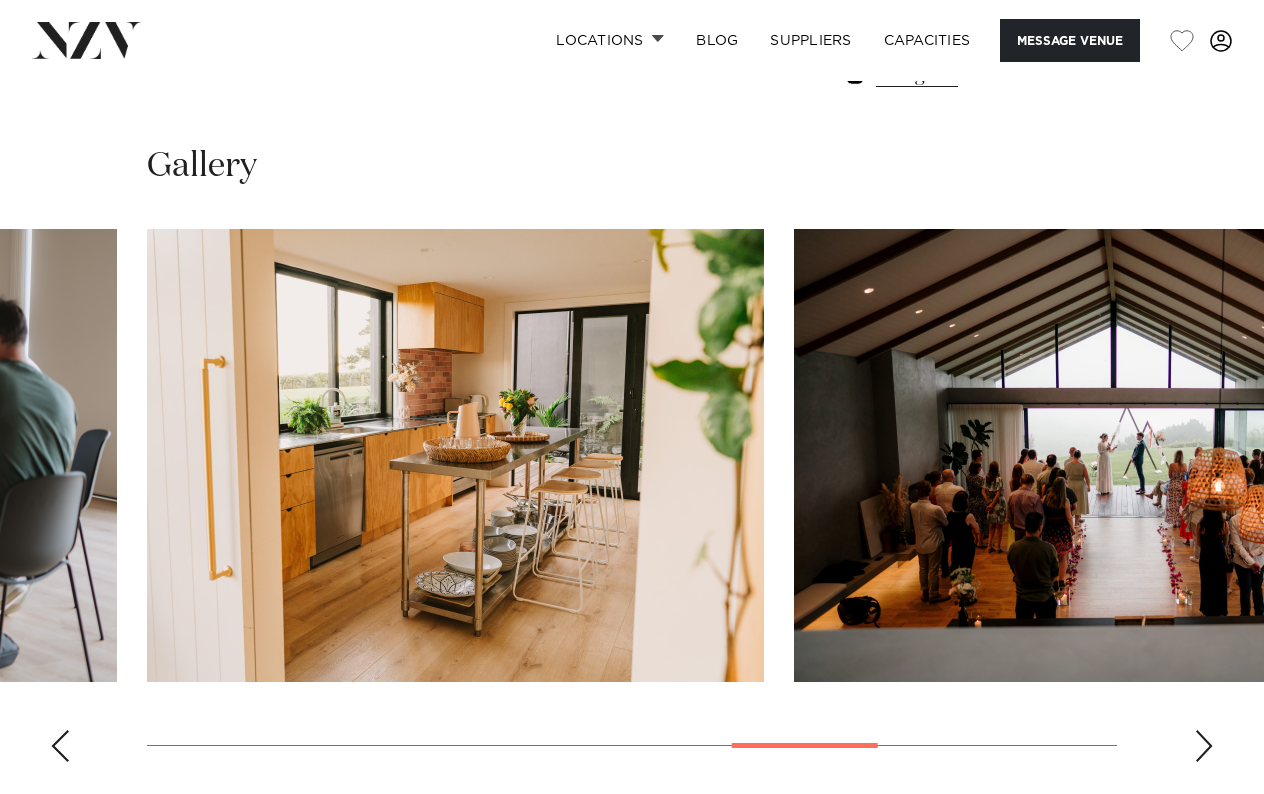 click at bounding box center (1204, 746) 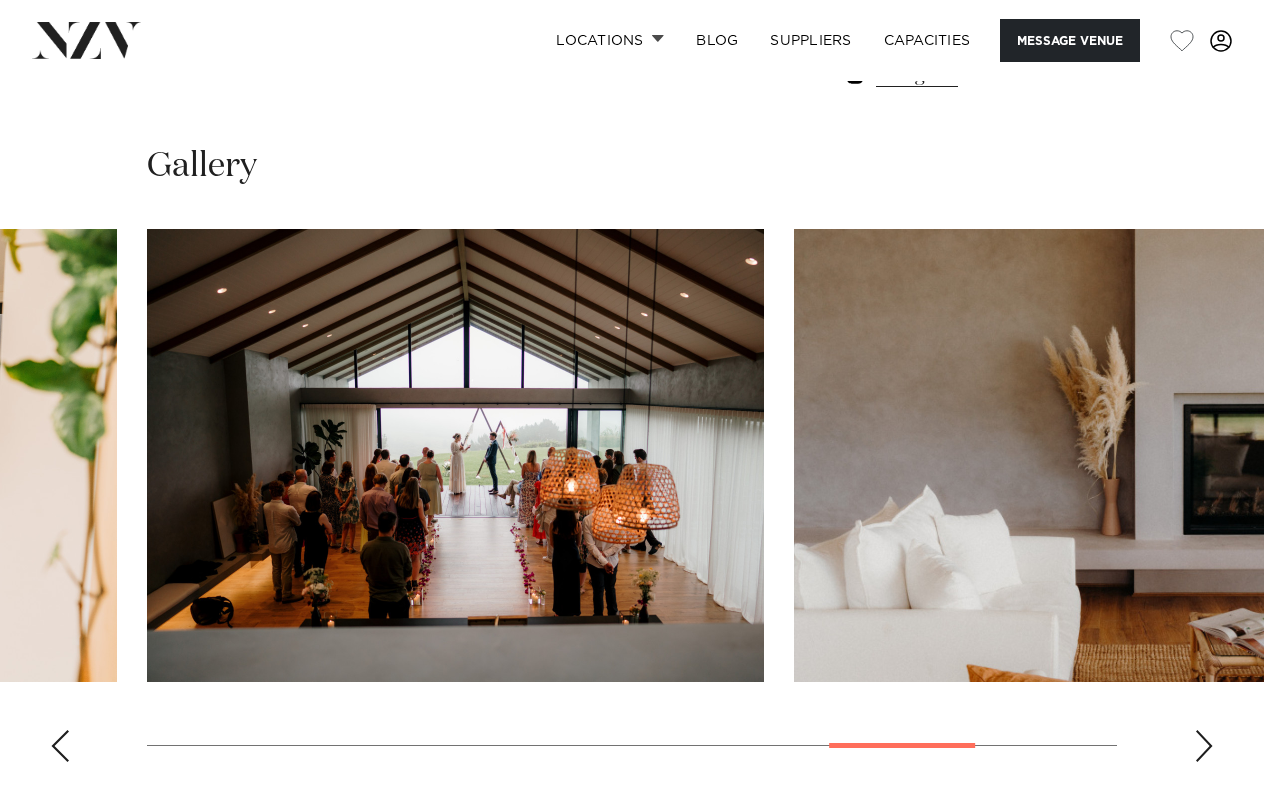 click at bounding box center [1204, 746] 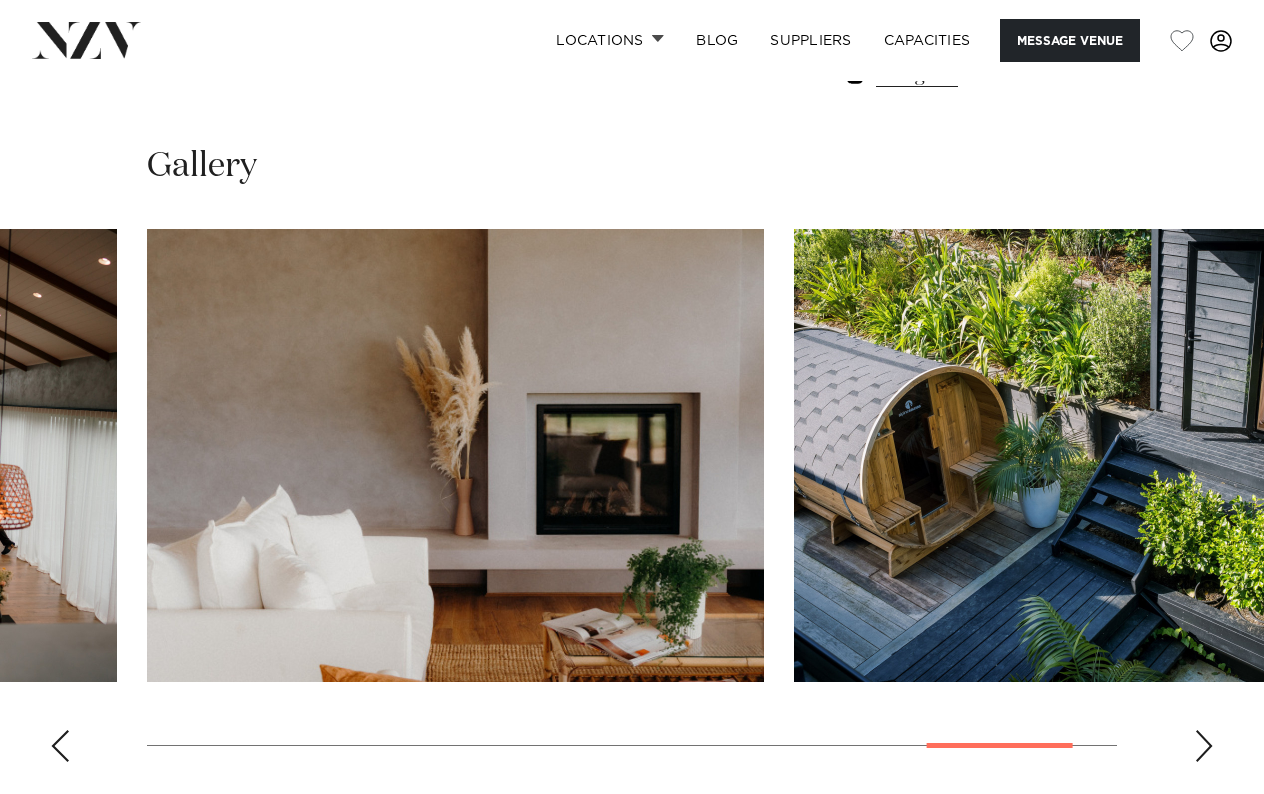 click at bounding box center (1204, 746) 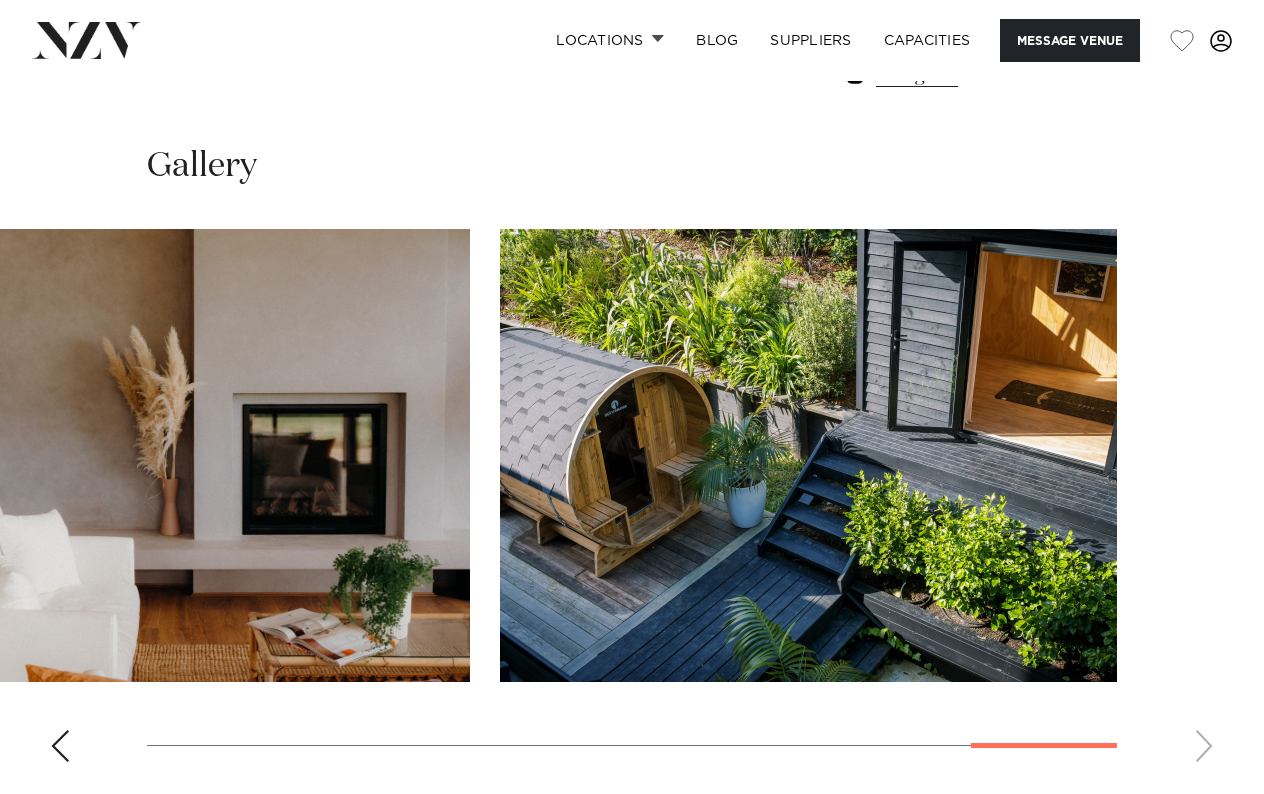 click at bounding box center [632, 503] 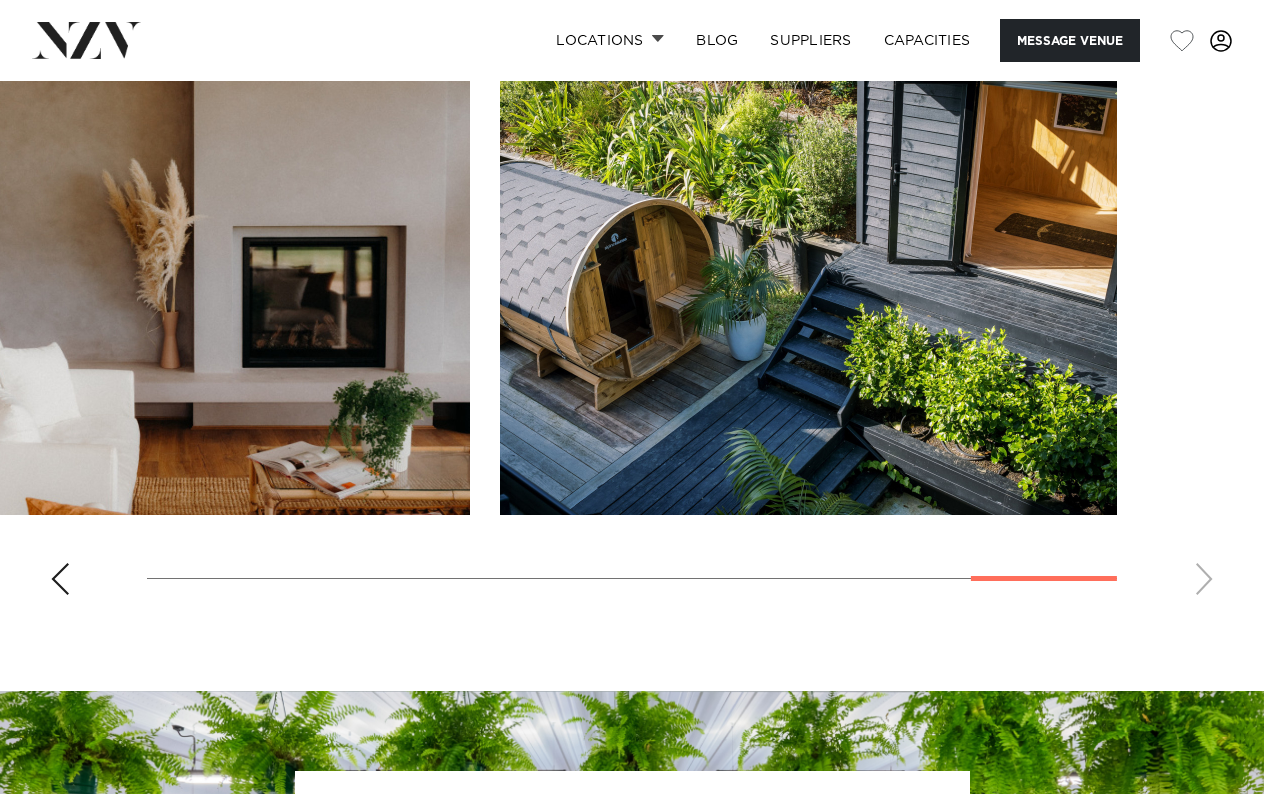 scroll, scrollTop: 1774, scrollLeft: 0, axis: vertical 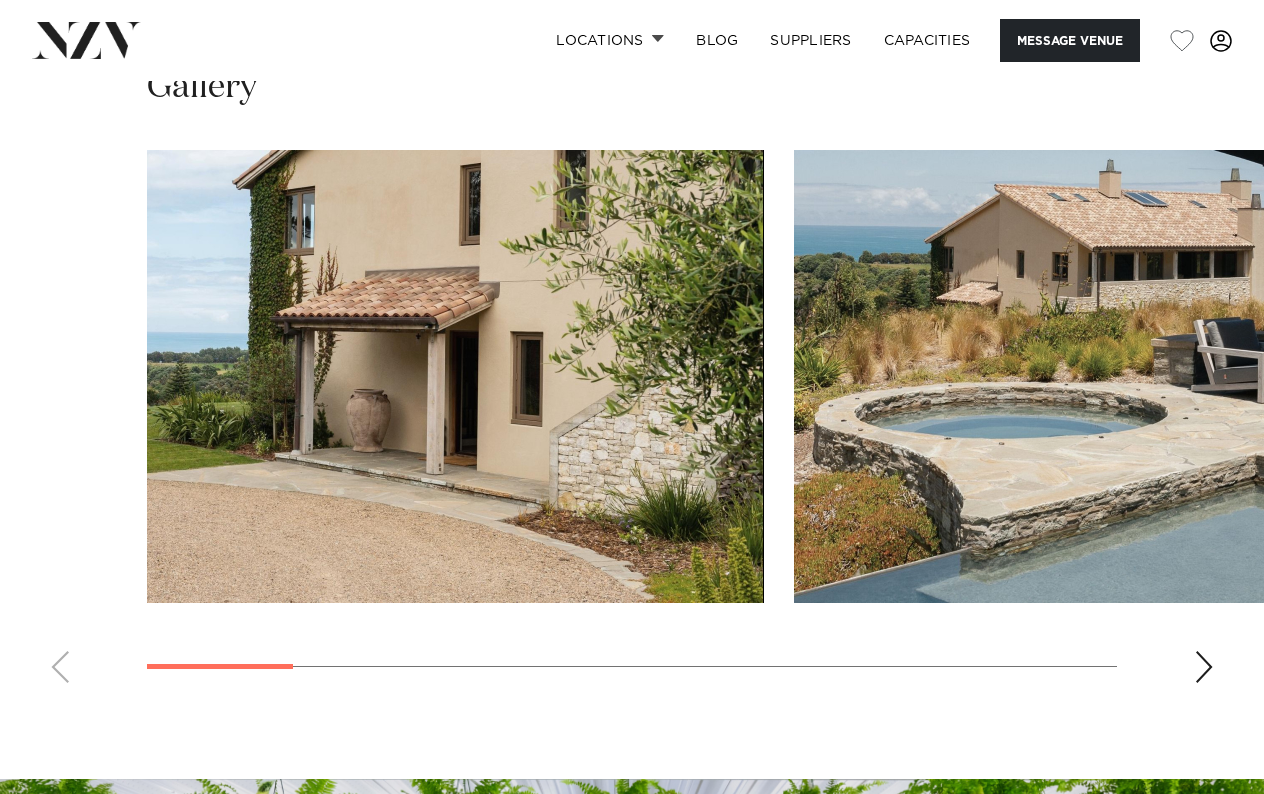 click at bounding box center (1204, 667) 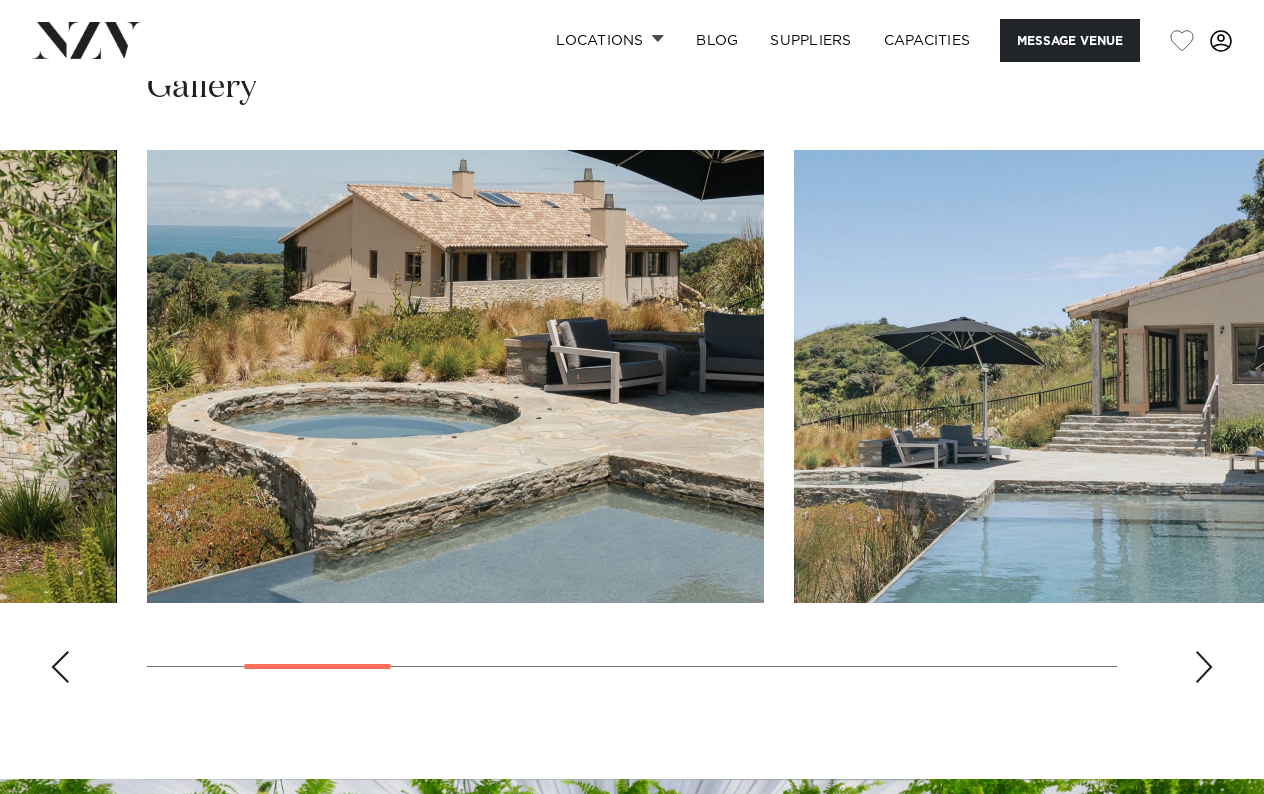 click at bounding box center (1204, 667) 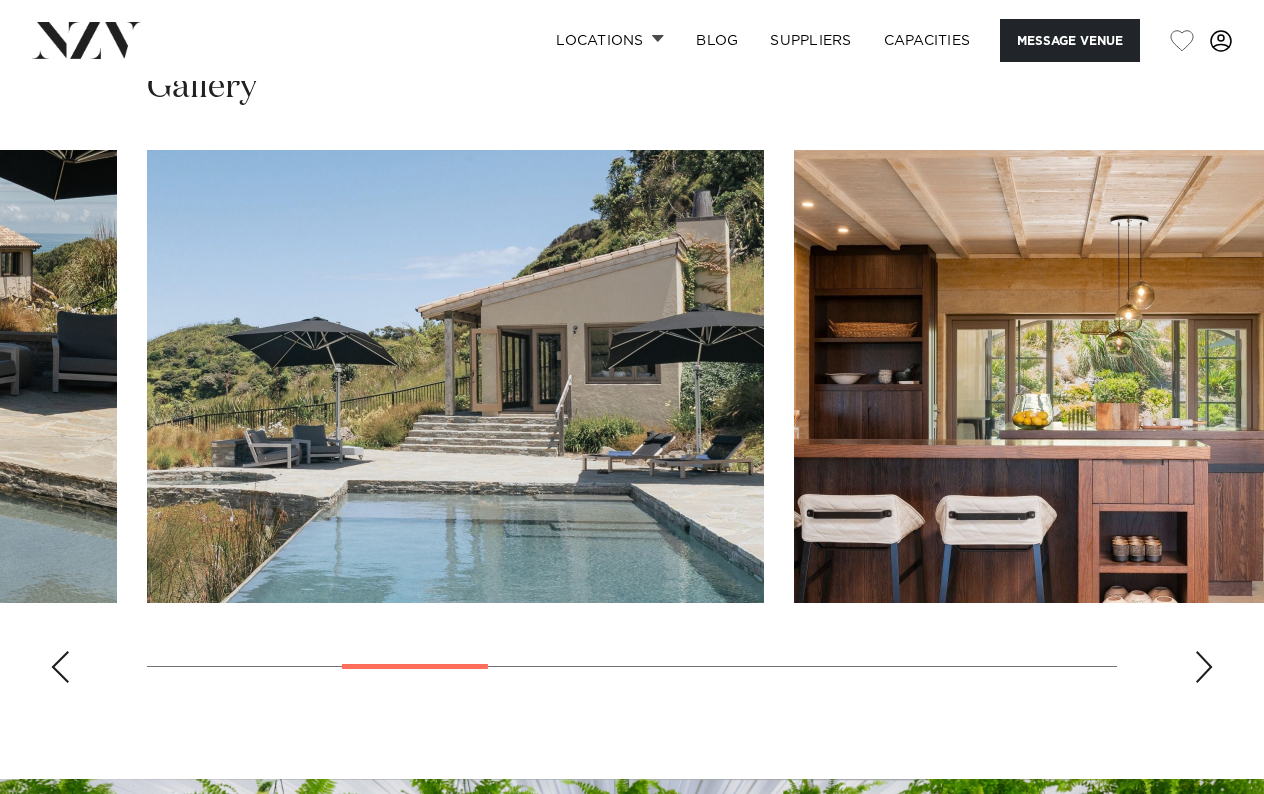 click at bounding box center [1204, 667] 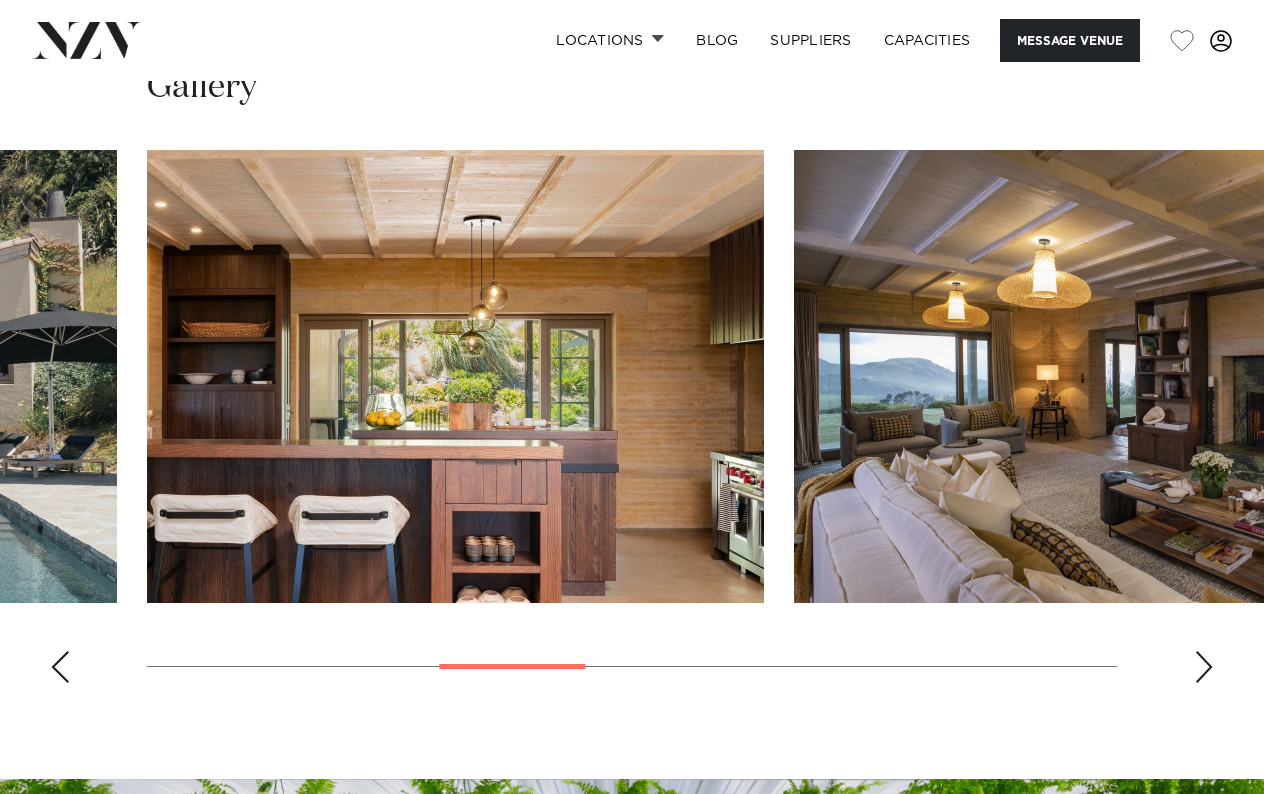 click at bounding box center [1204, 667] 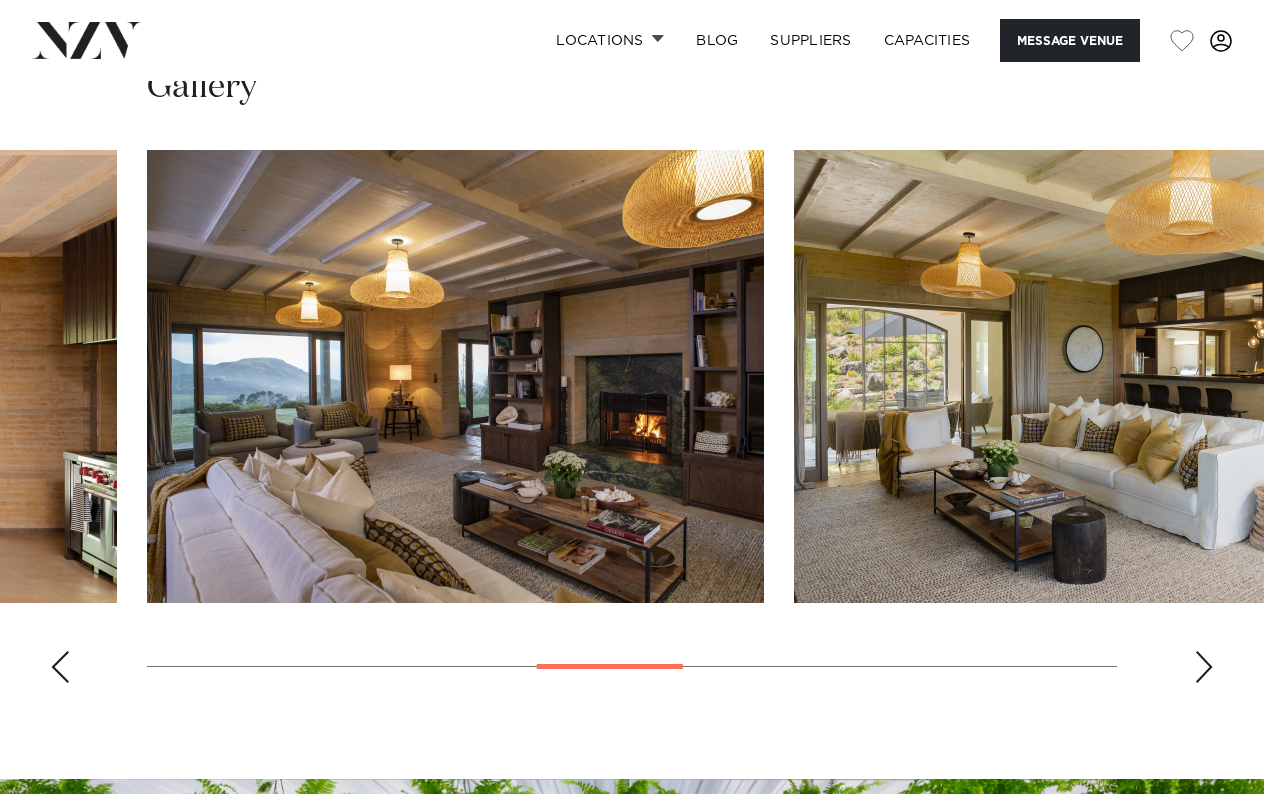 click at bounding box center (1204, 667) 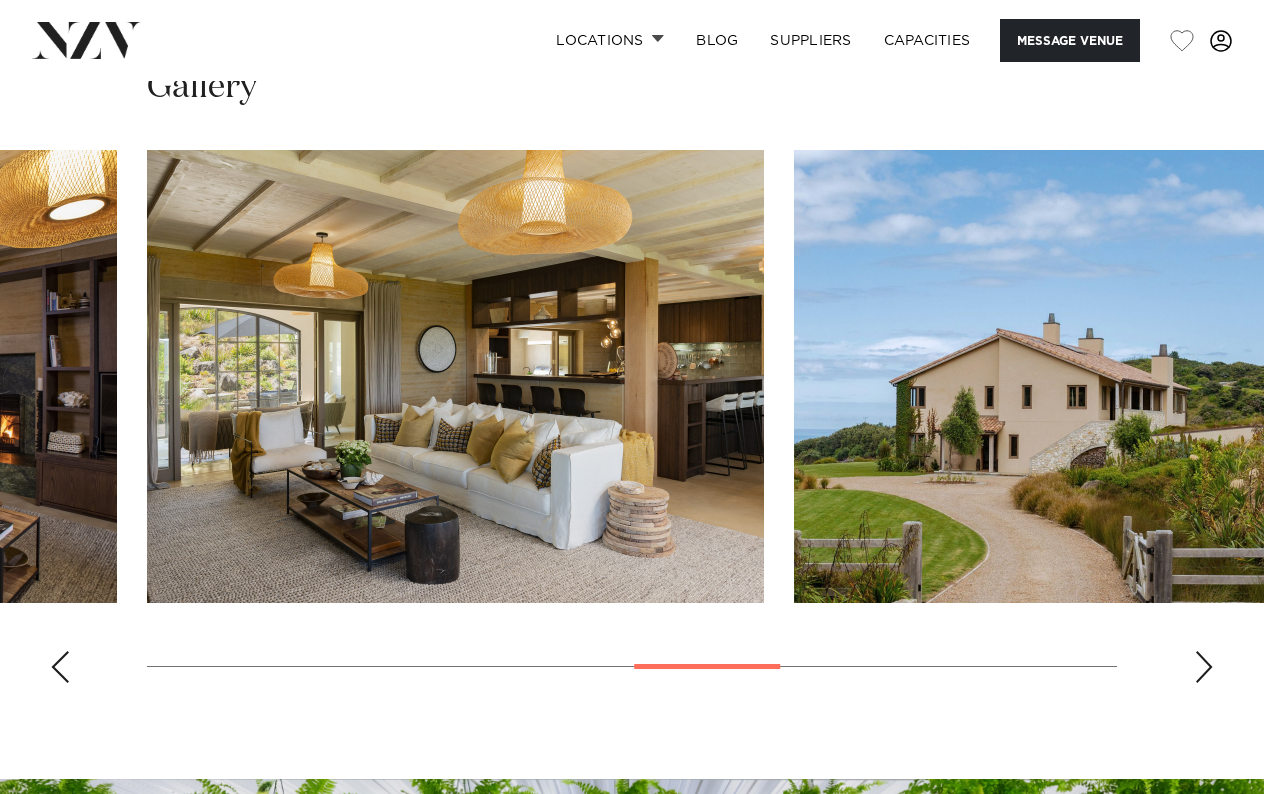 click at bounding box center (1204, 667) 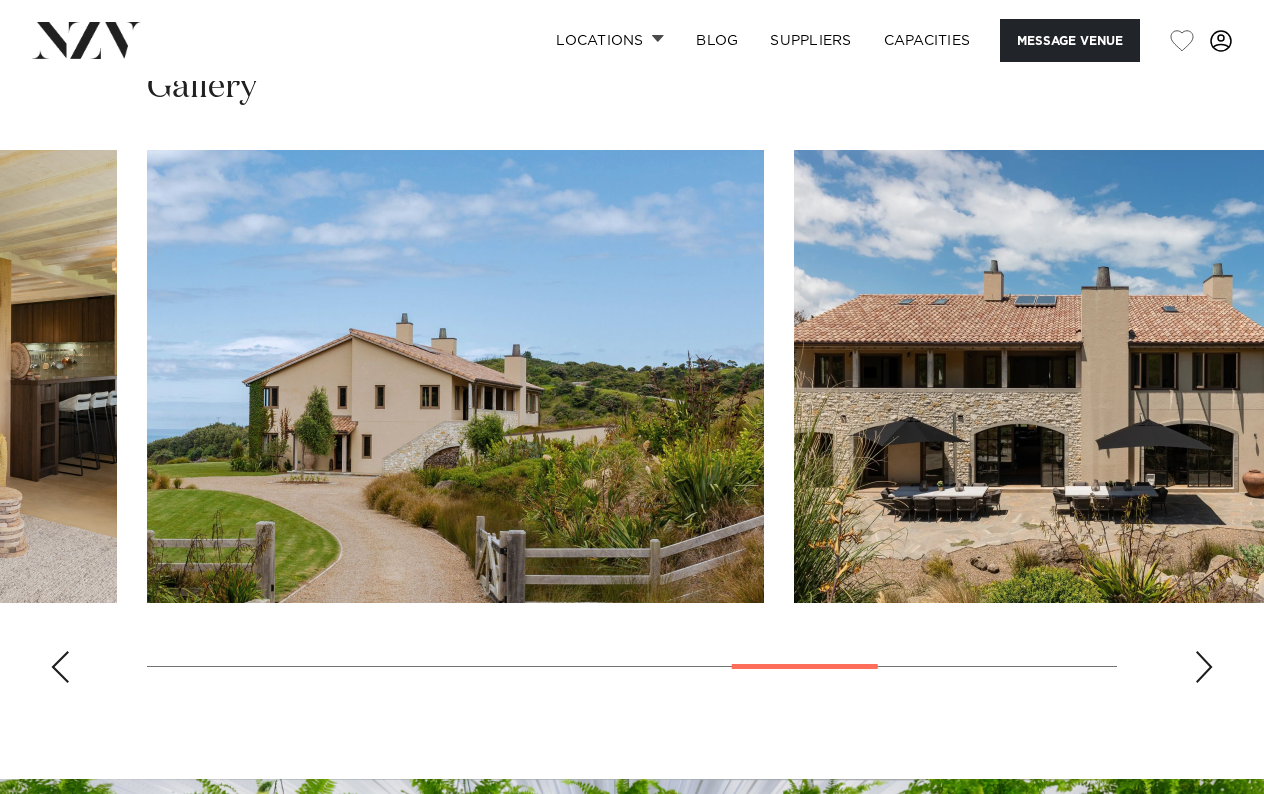 click at bounding box center (1204, 667) 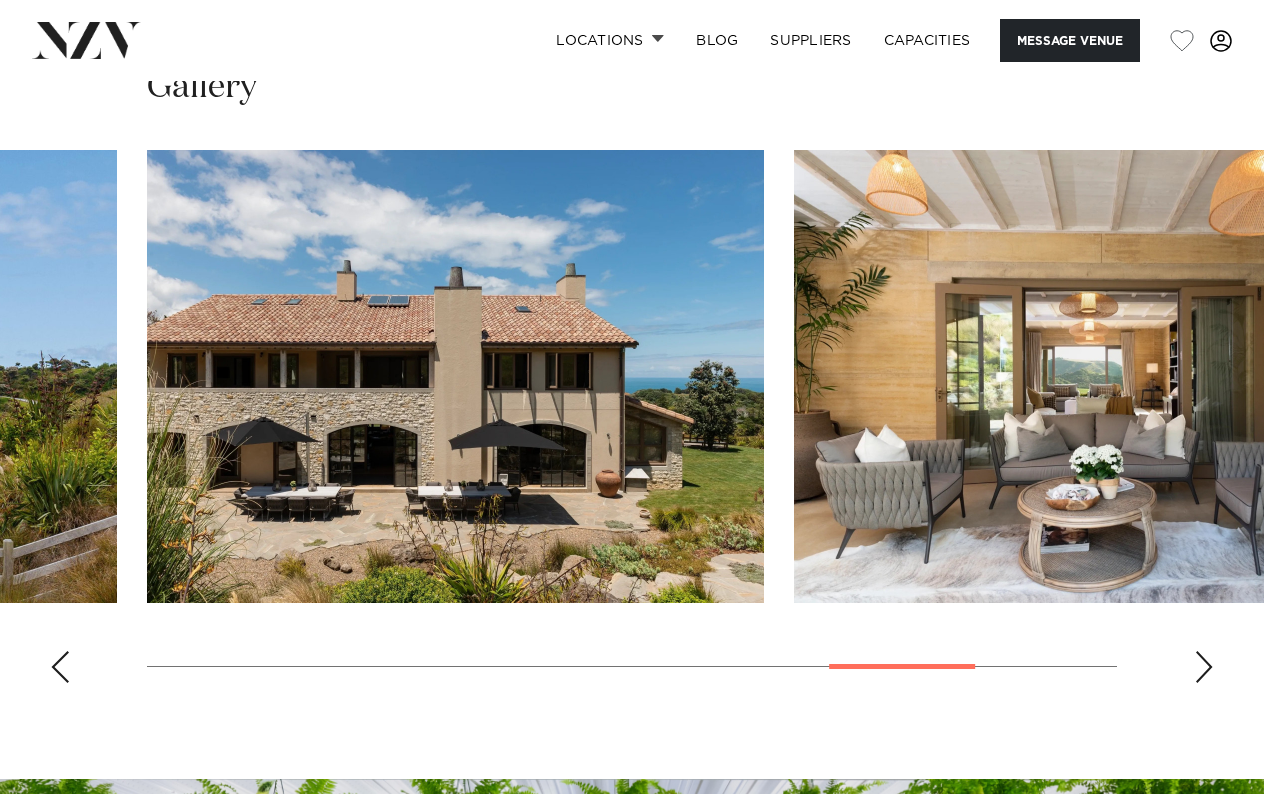 click at bounding box center (1204, 667) 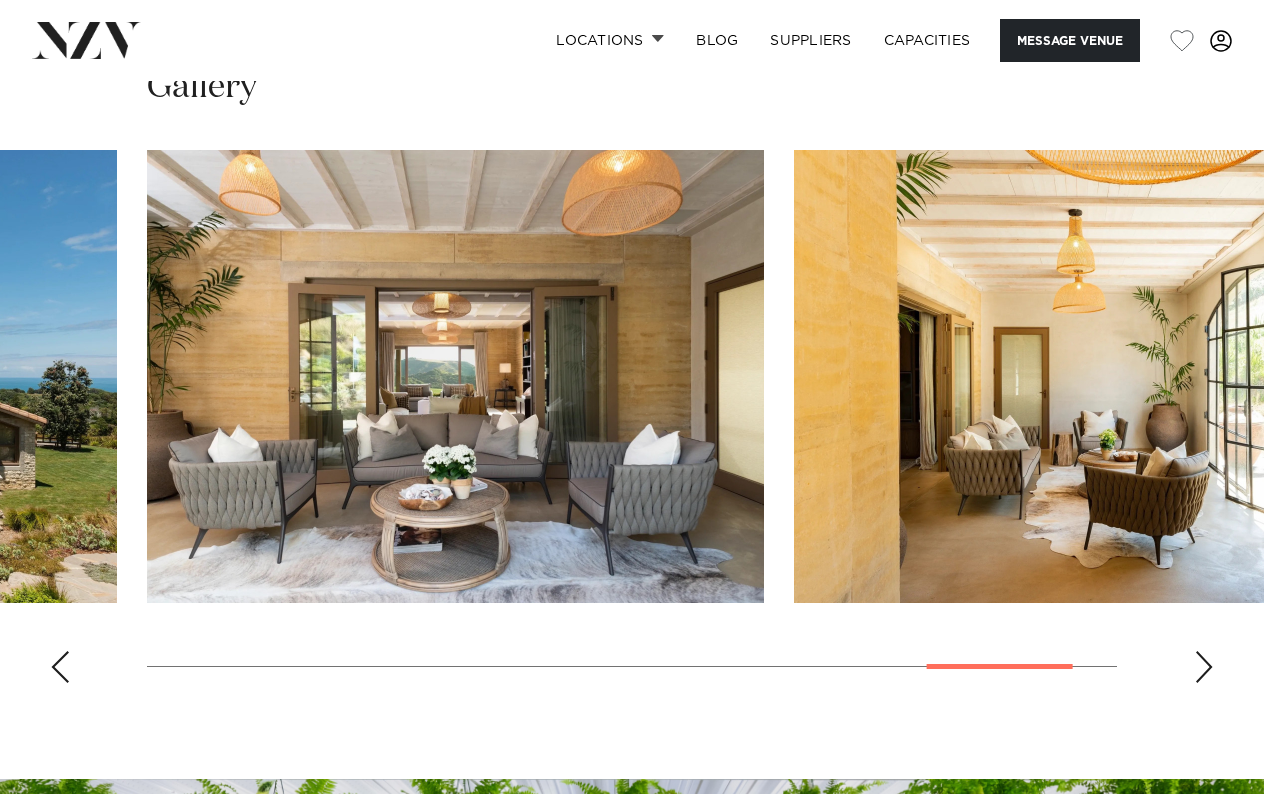 click at bounding box center (1204, 667) 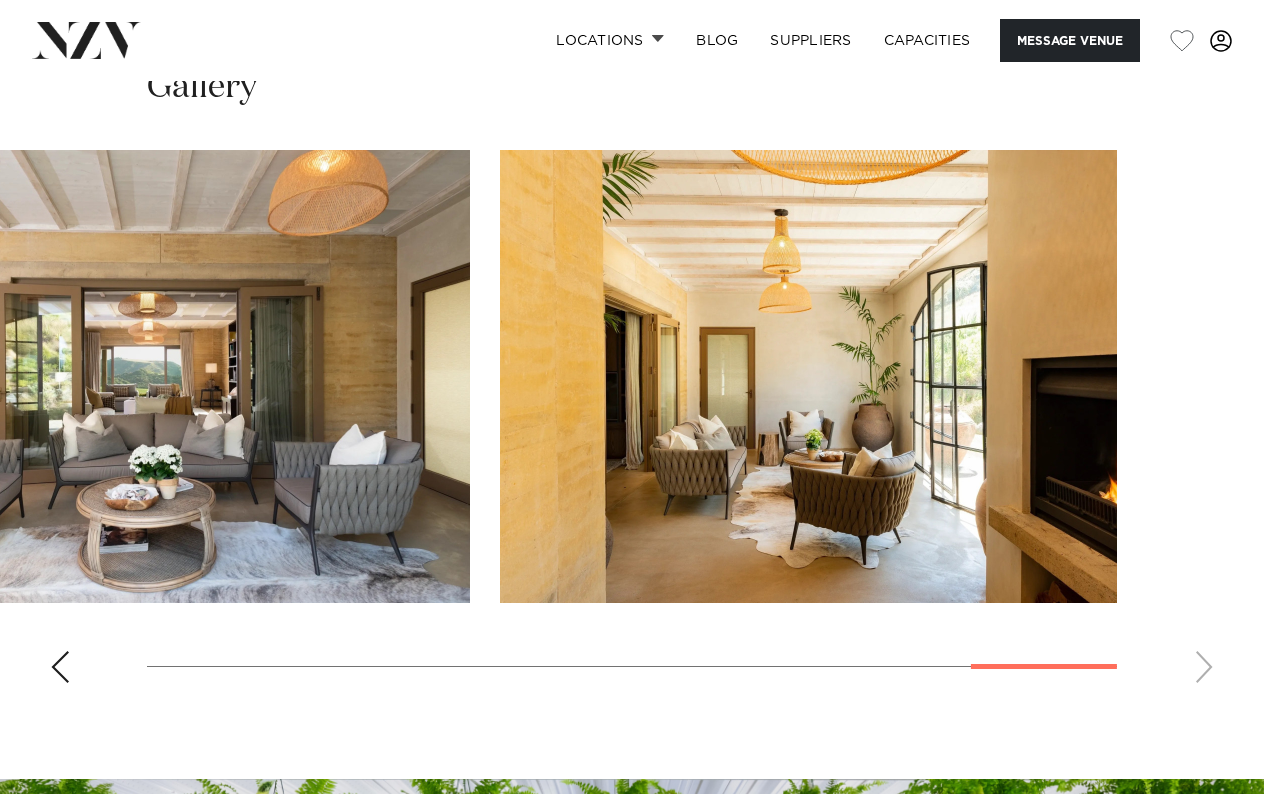 click at bounding box center (632, 424) 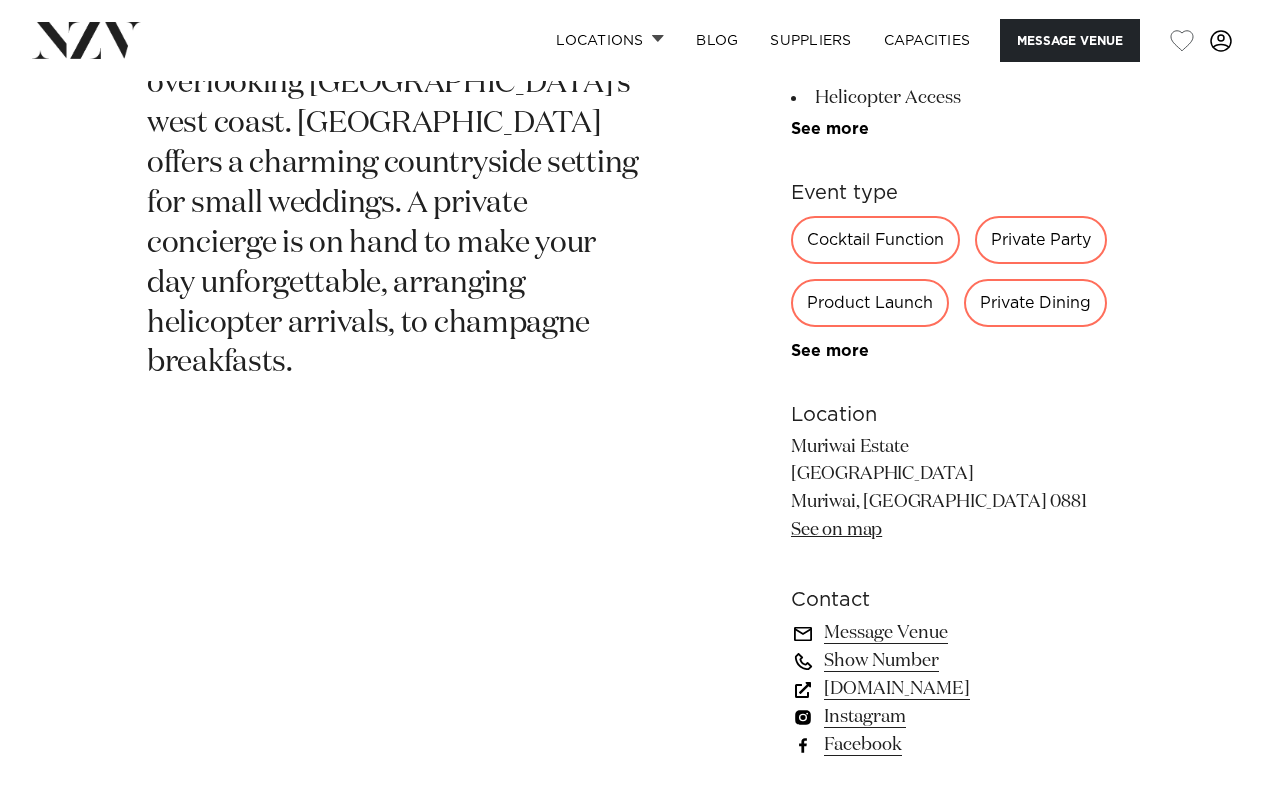 scroll, scrollTop: 920, scrollLeft: 0, axis: vertical 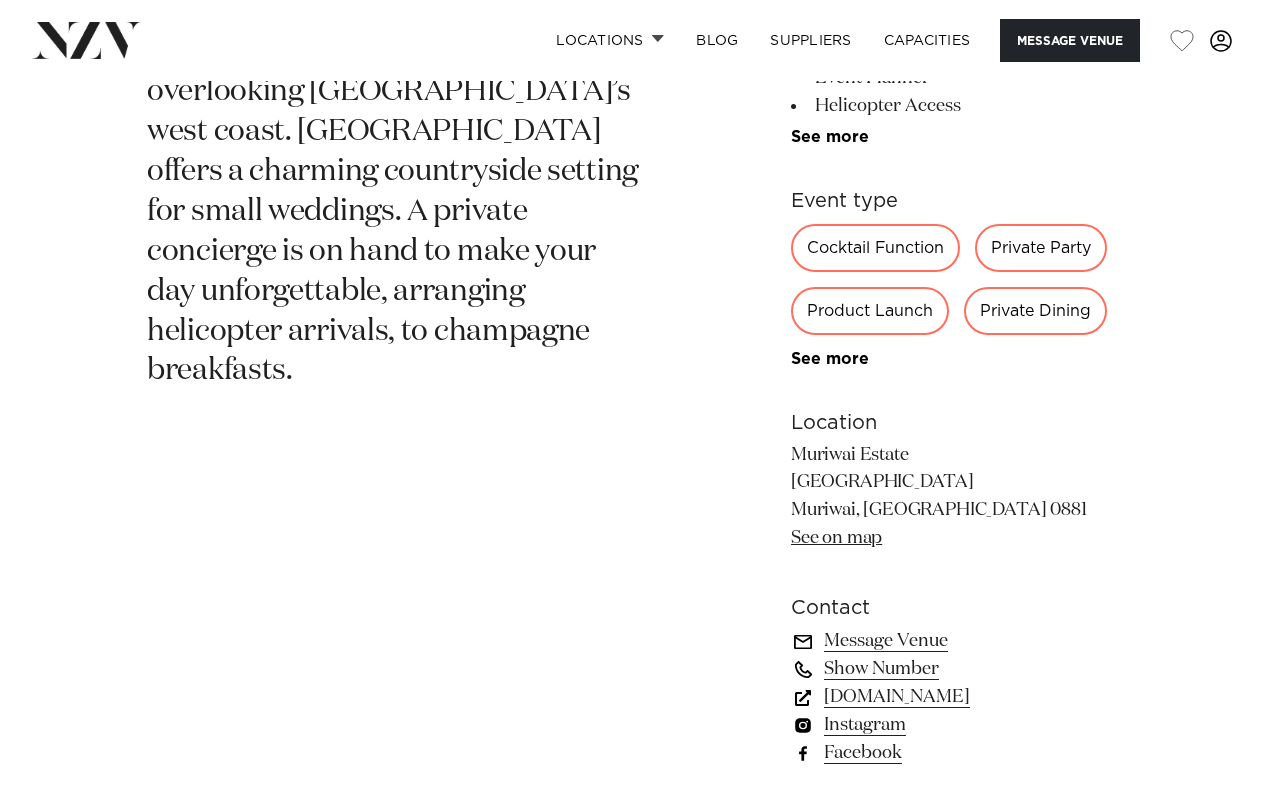 click on "muriwaiestate.co.nz" at bounding box center [954, 697] 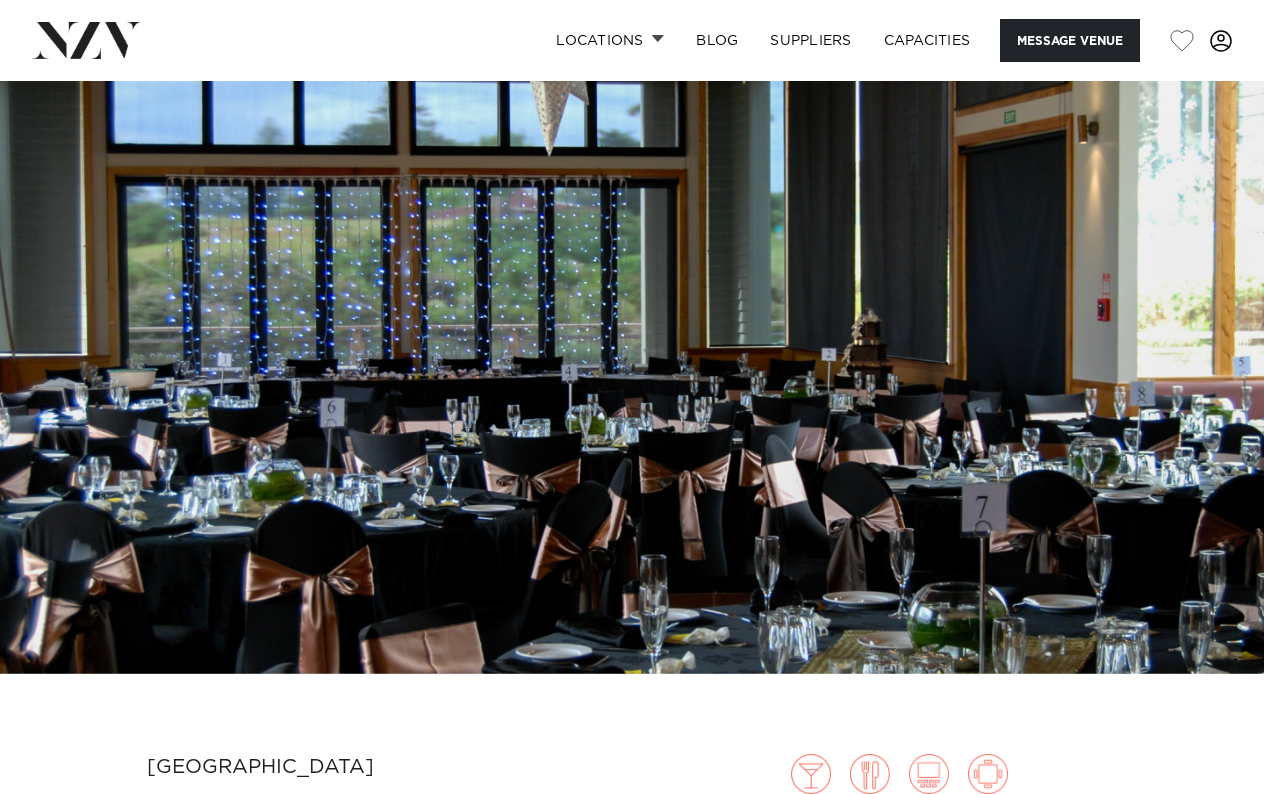 scroll, scrollTop: 0, scrollLeft: 0, axis: both 